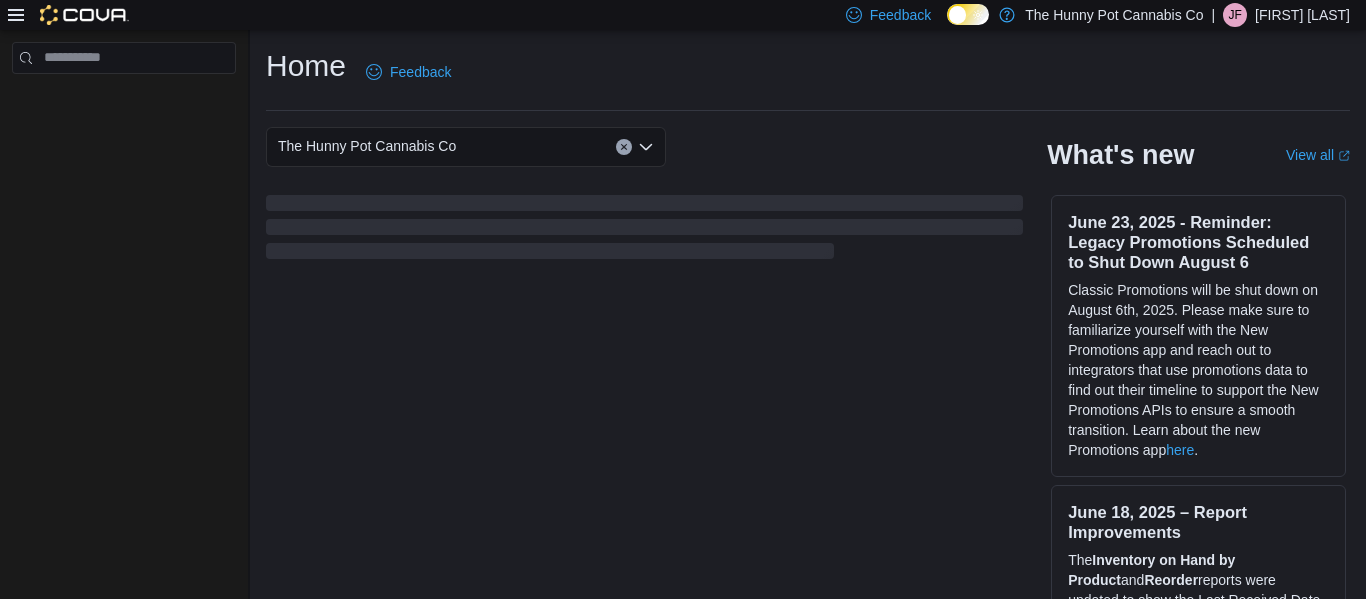 scroll, scrollTop: 0, scrollLeft: 0, axis: both 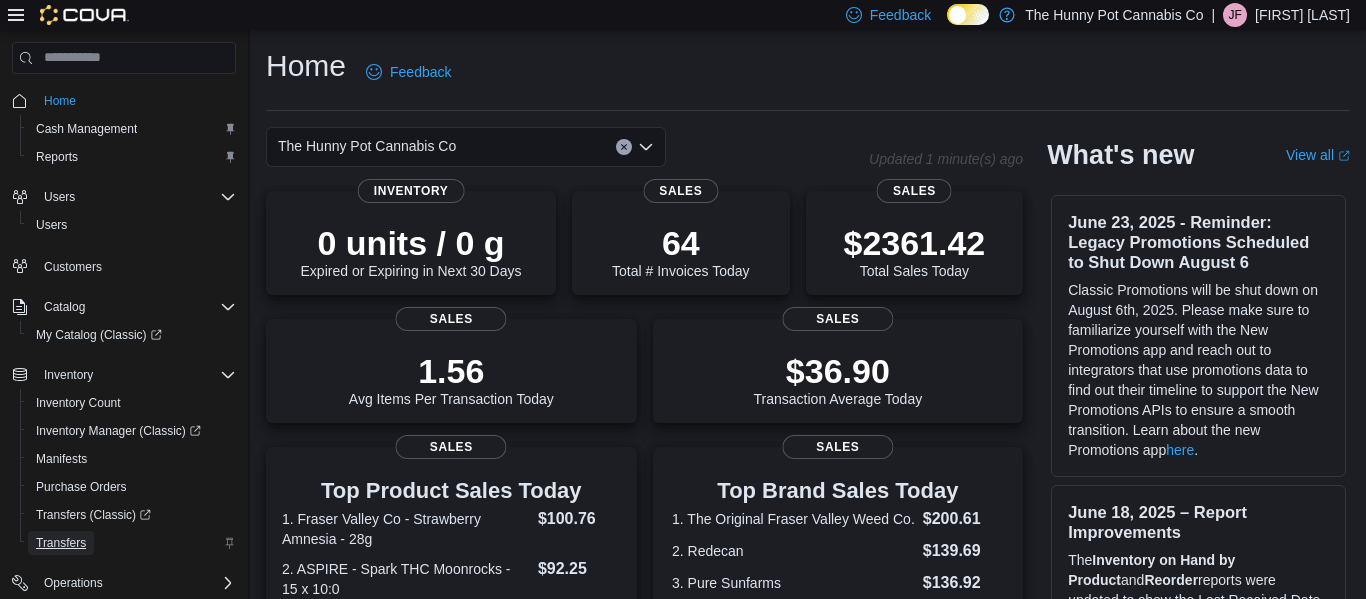 click on "Transfers" at bounding box center (61, 543) 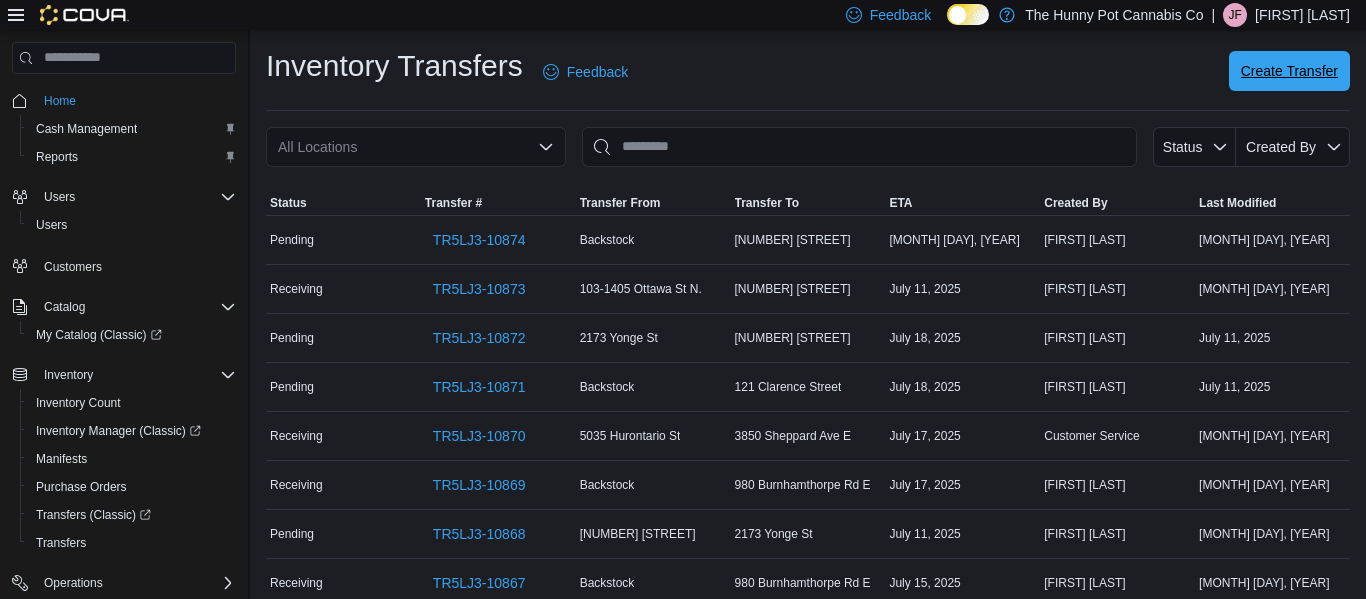 click on "Create Transfer" at bounding box center (1289, 71) 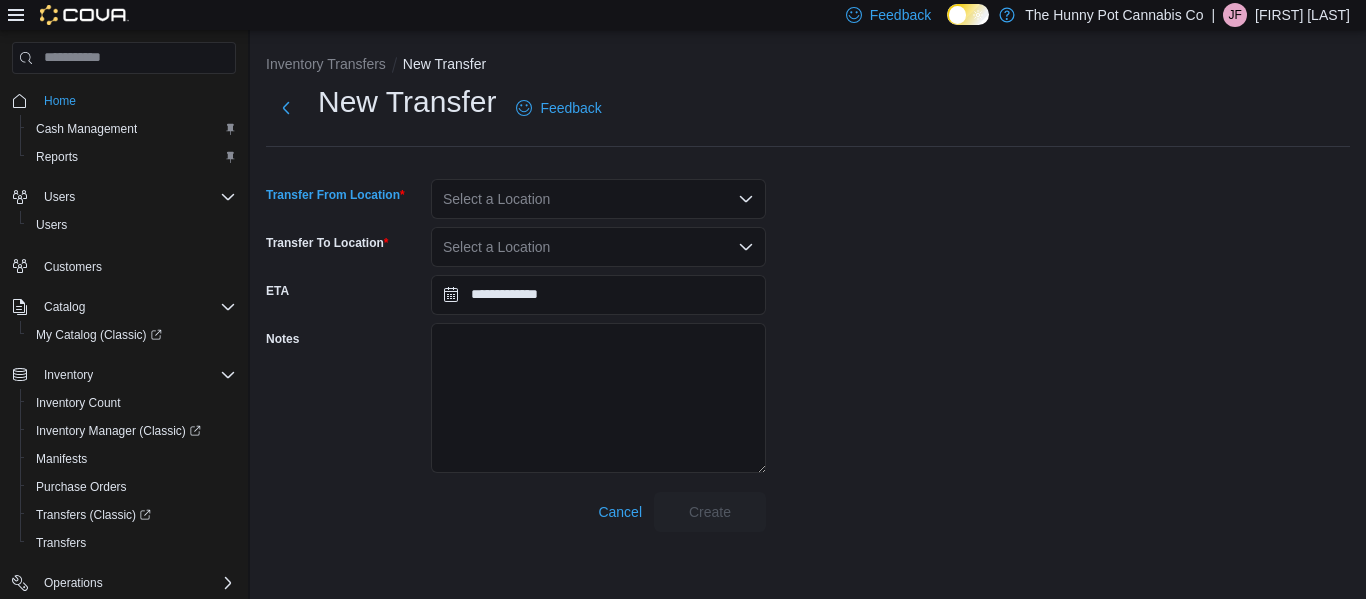 click on "Select a Location" at bounding box center [598, 199] 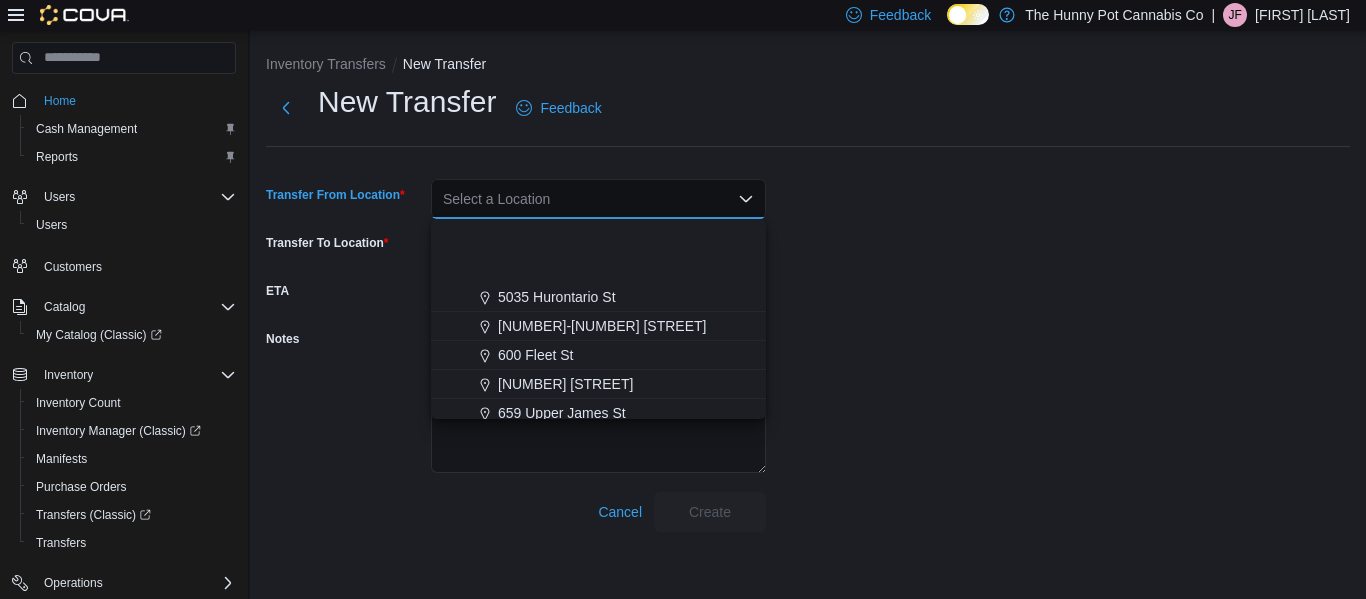 scroll, scrollTop: 1047, scrollLeft: 0, axis: vertical 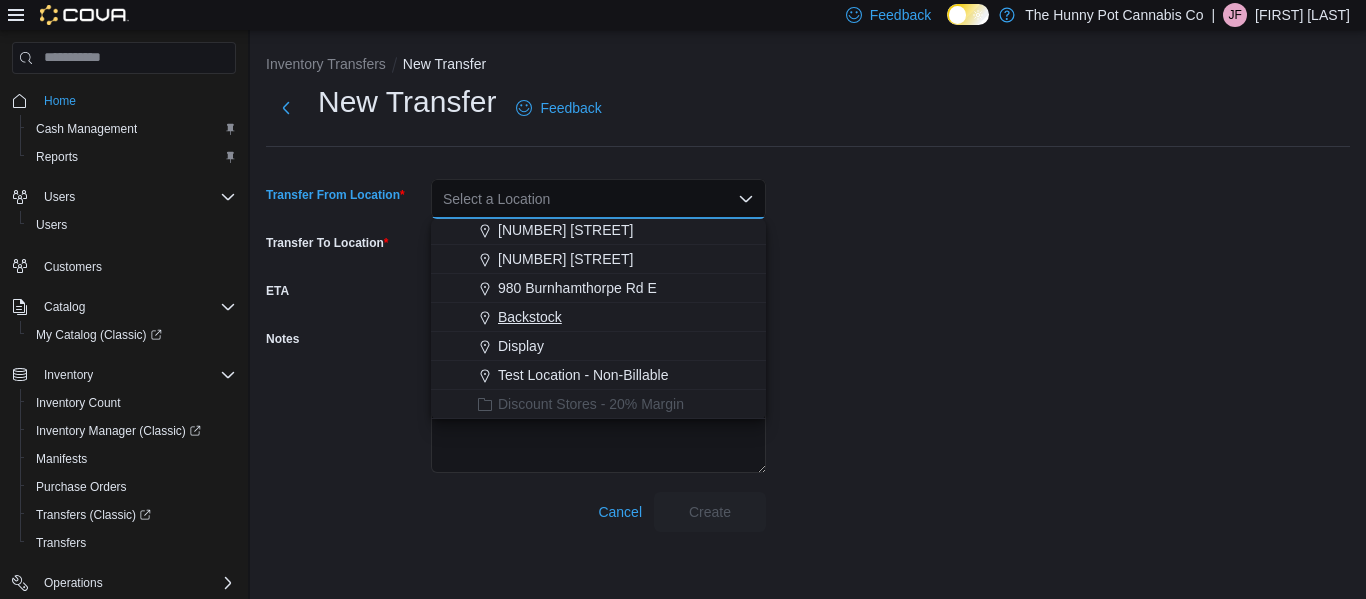 click on "Backstock" at bounding box center [610, 317] 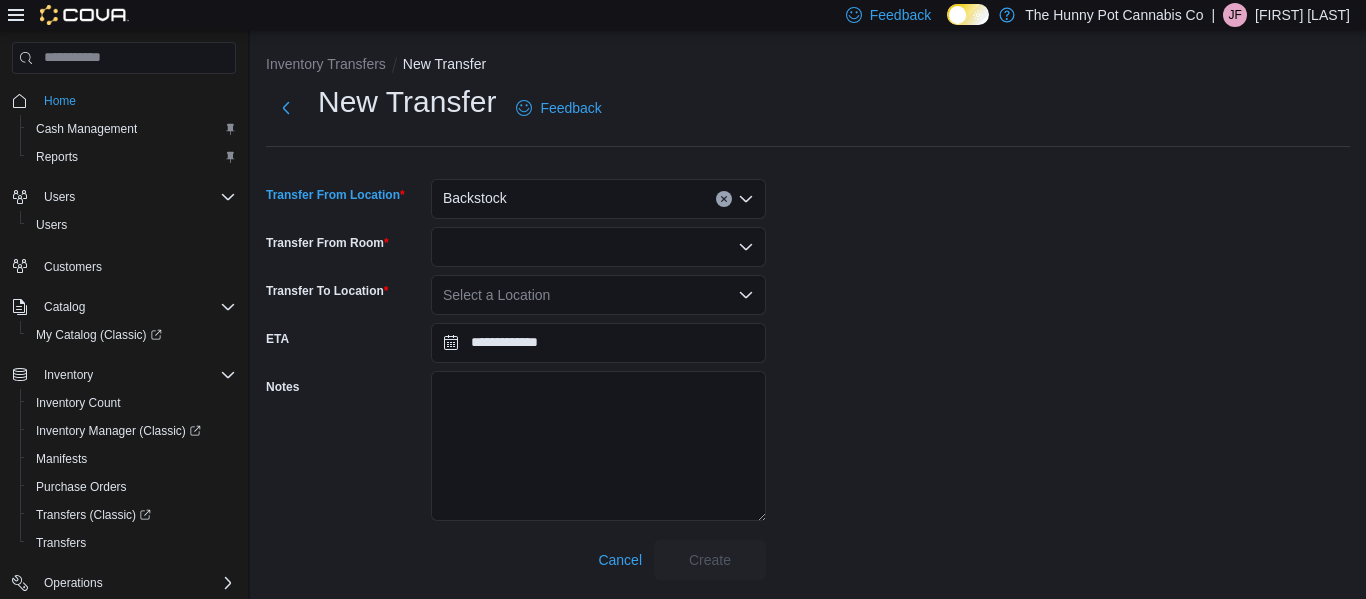 click at bounding box center (598, 247) 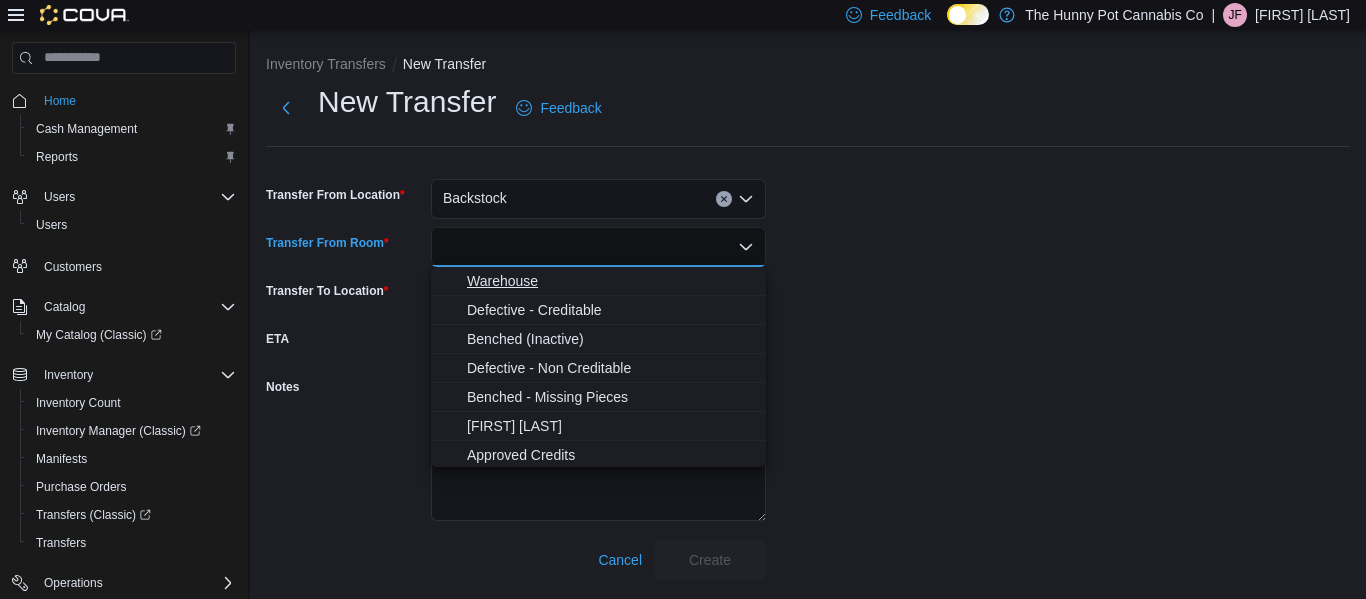 click on "Warehouse" at bounding box center (610, 281) 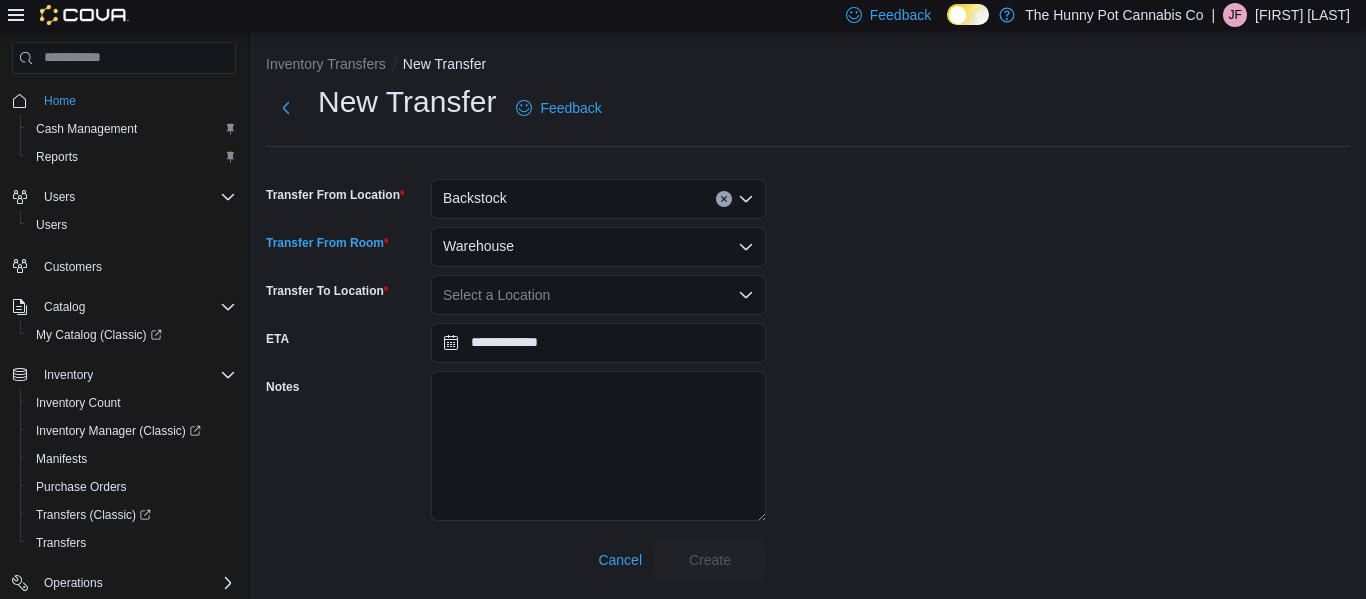 click on "Select a Location" at bounding box center (598, 295) 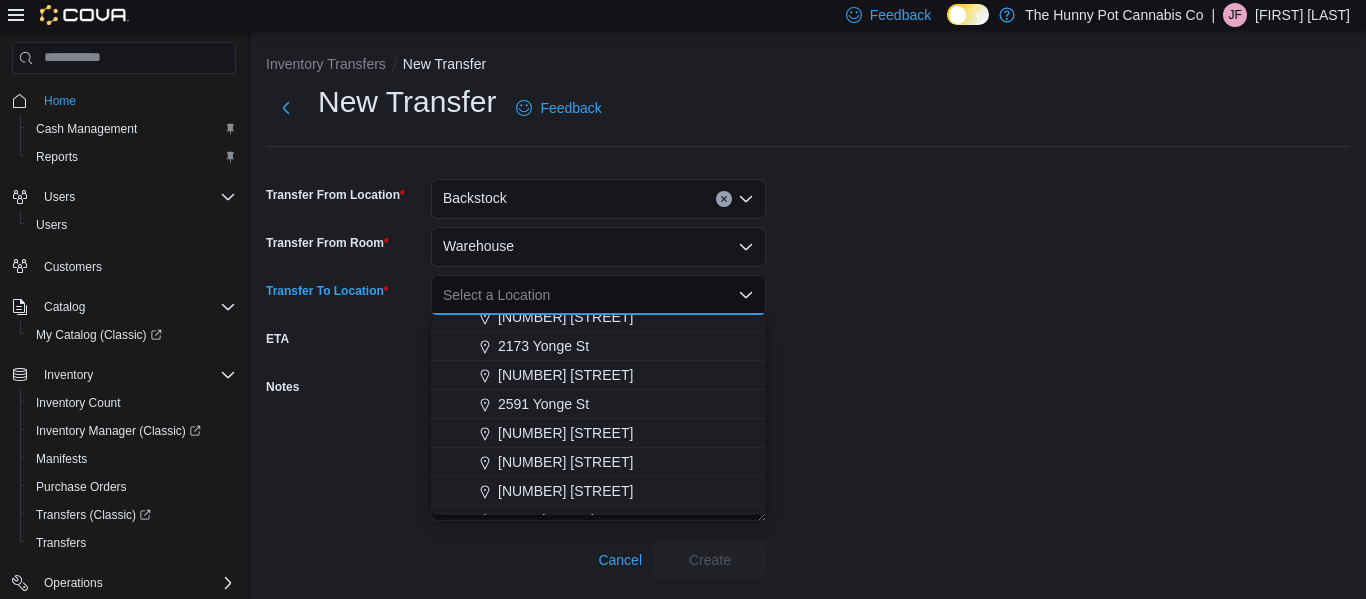 scroll, scrollTop: 535, scrollLeft: 0, axis: vertical 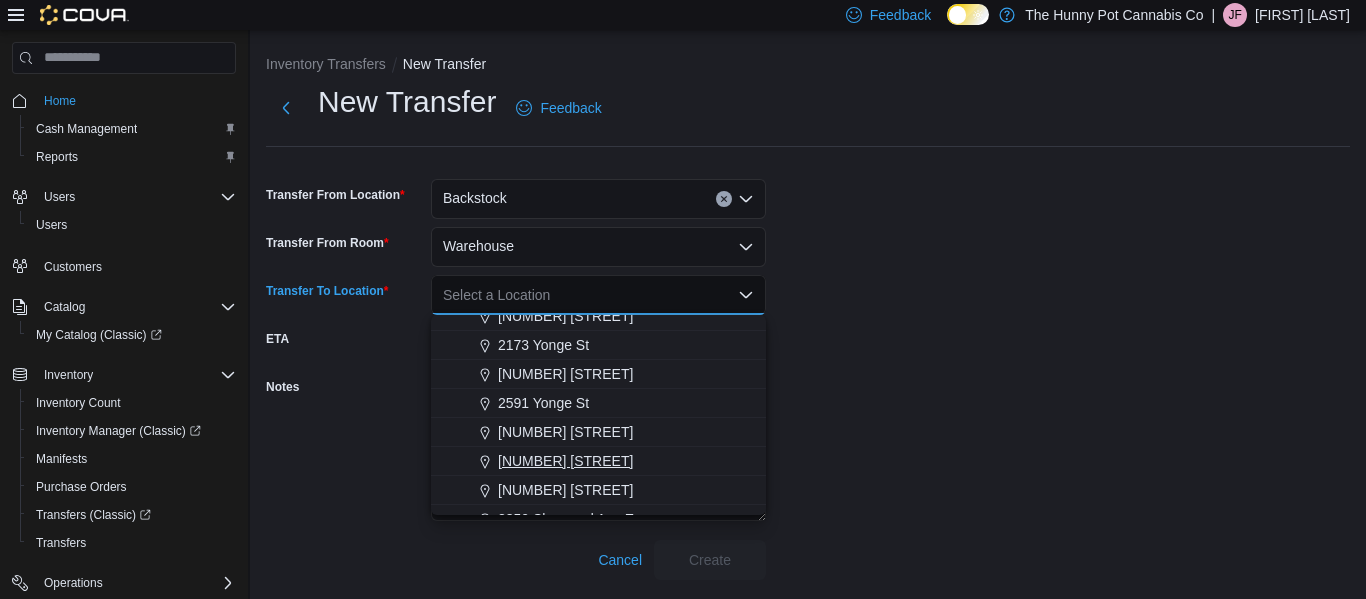 click on "[NUMBER] [STREET]" at bounding box center (565, 461) 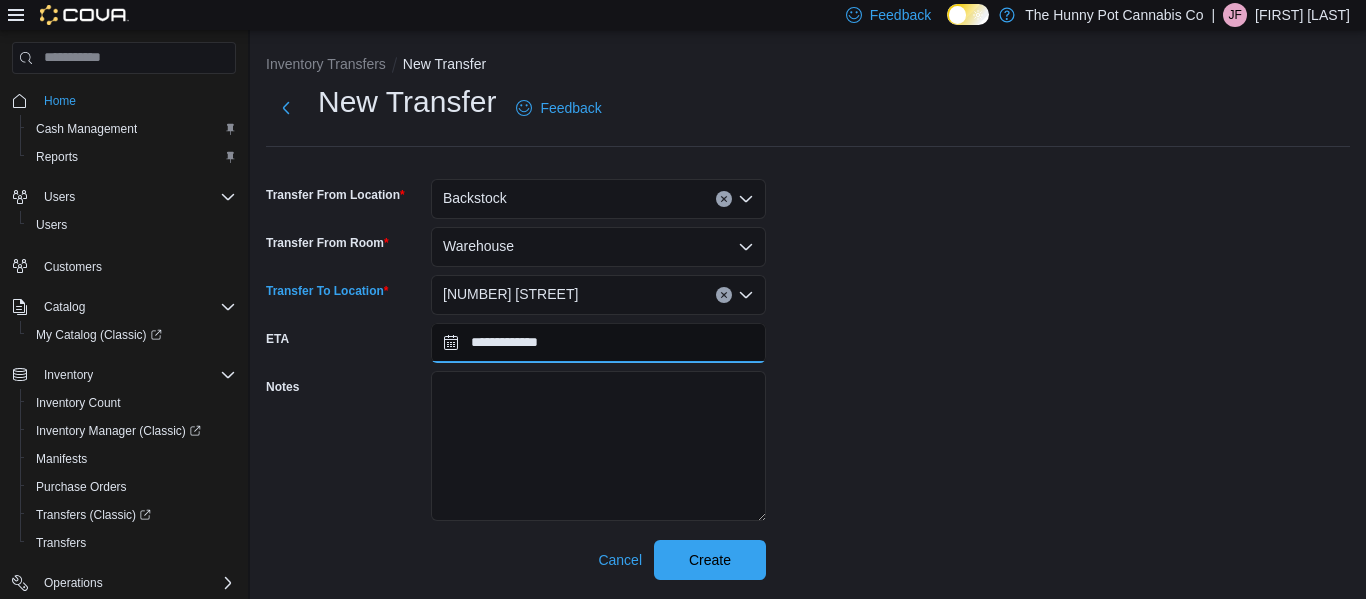 click on "**********" at bounding box center [598, 343] 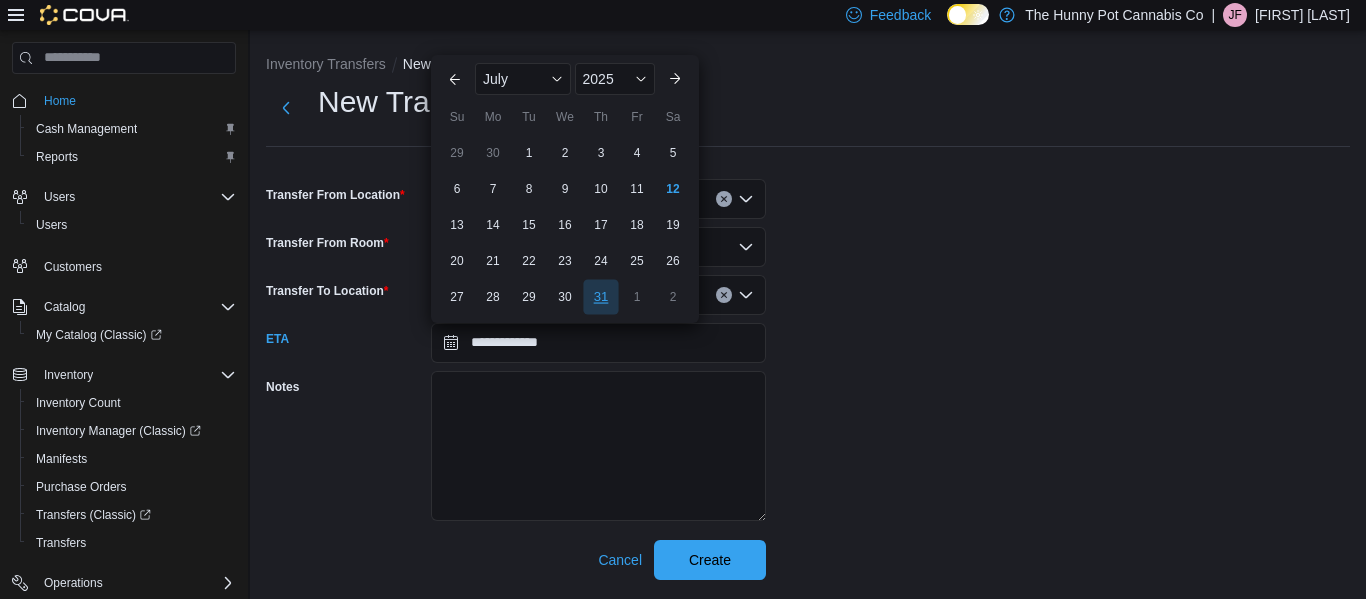 click on "31" at bounding box center [600, 296] 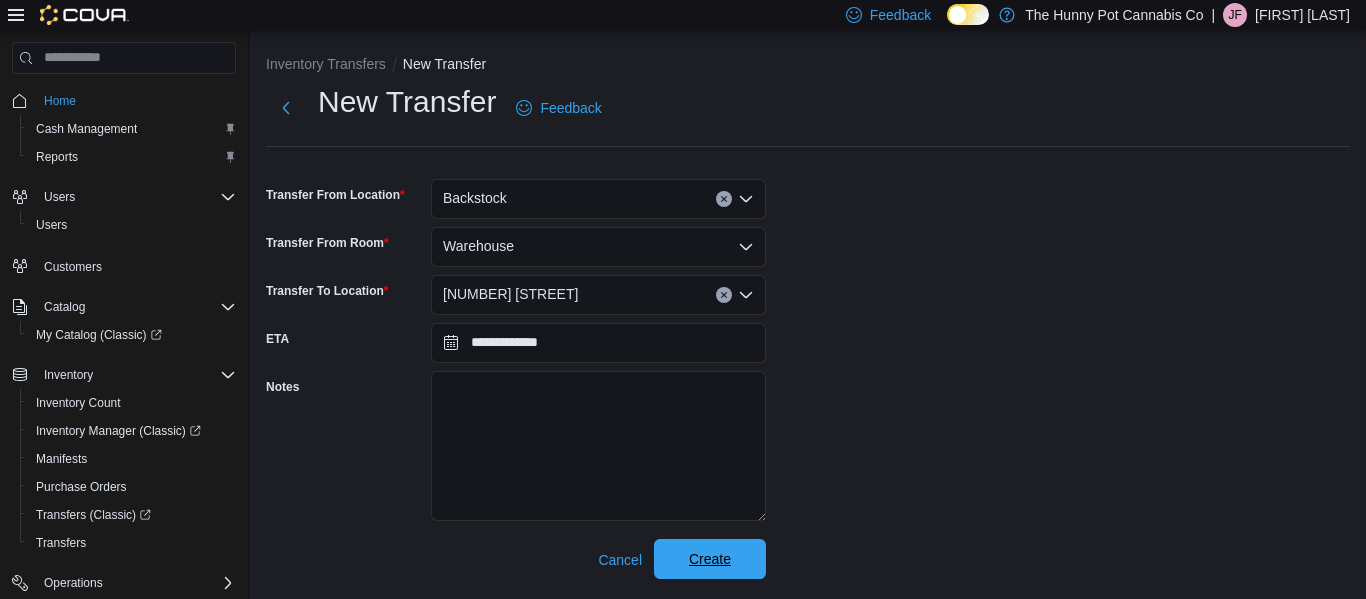 click on "Create" at bounding box center (710, 559) 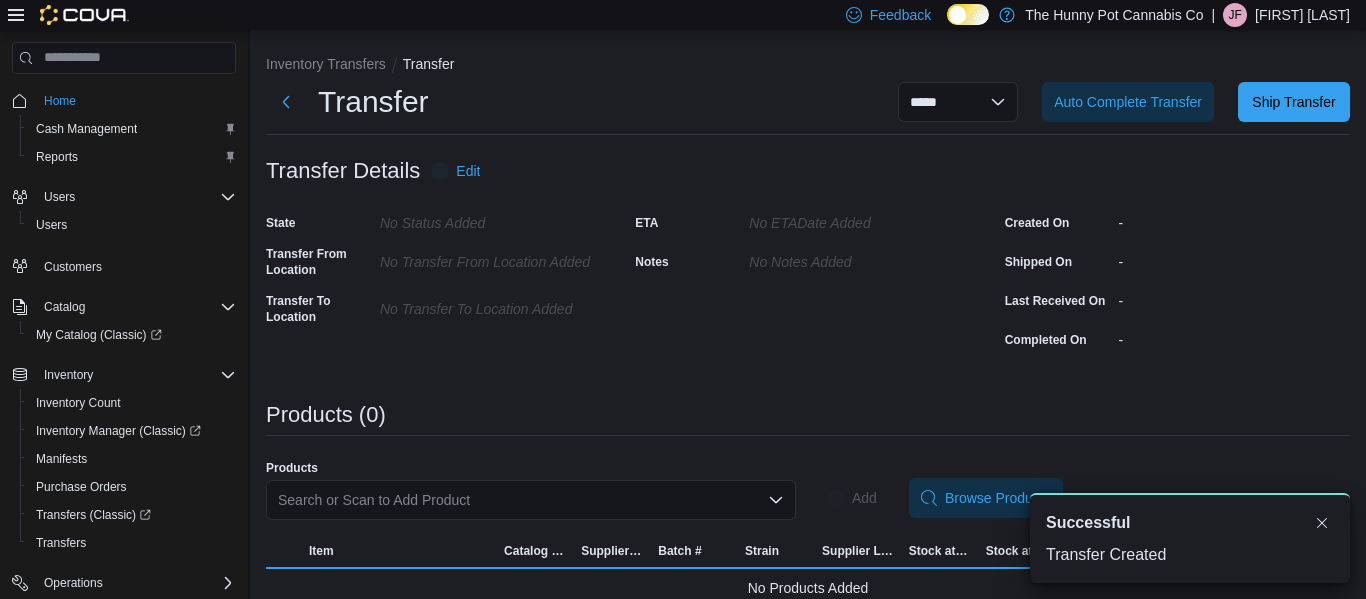 scroll, scrollTop: 0, scrollLeft: 0, axis: both 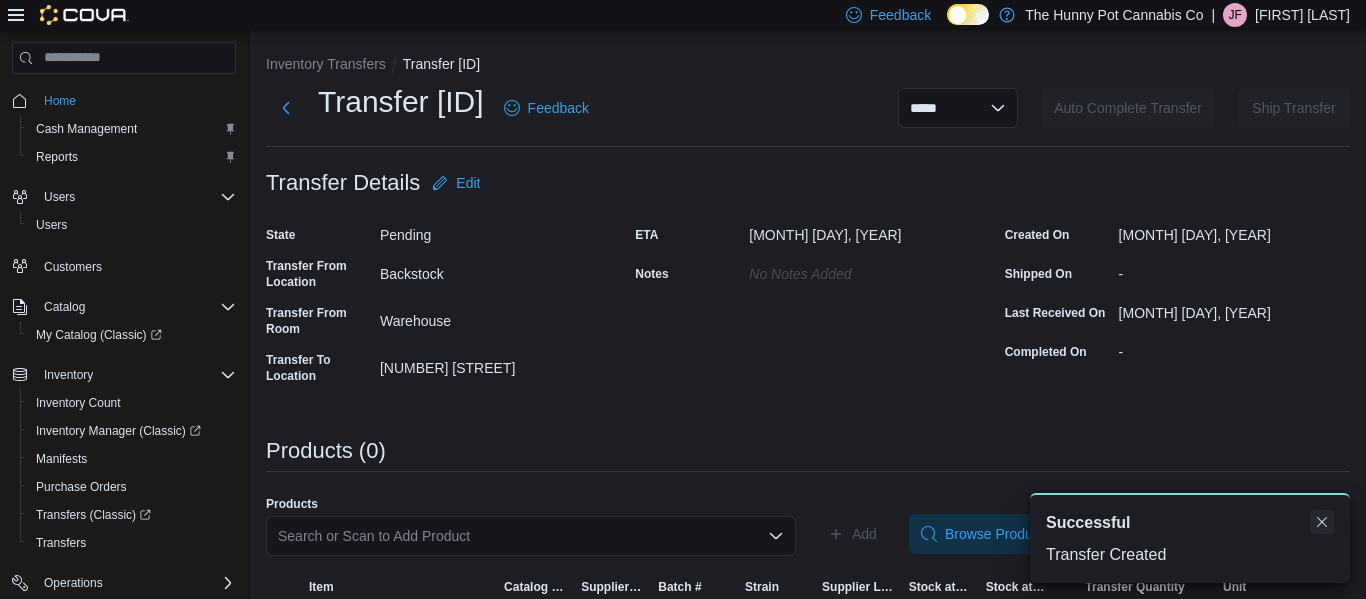 click at bounding box center (1322, 522) 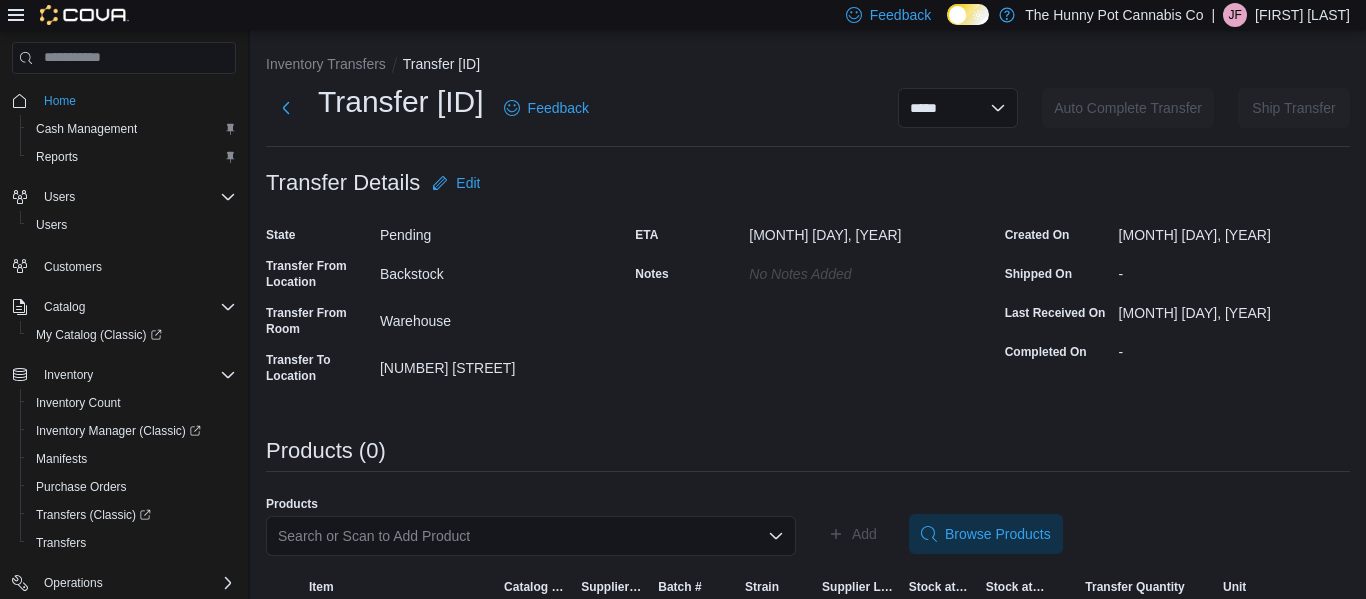 scroll, scrollTop: 62, scrollLeft: 0, axis: vertical 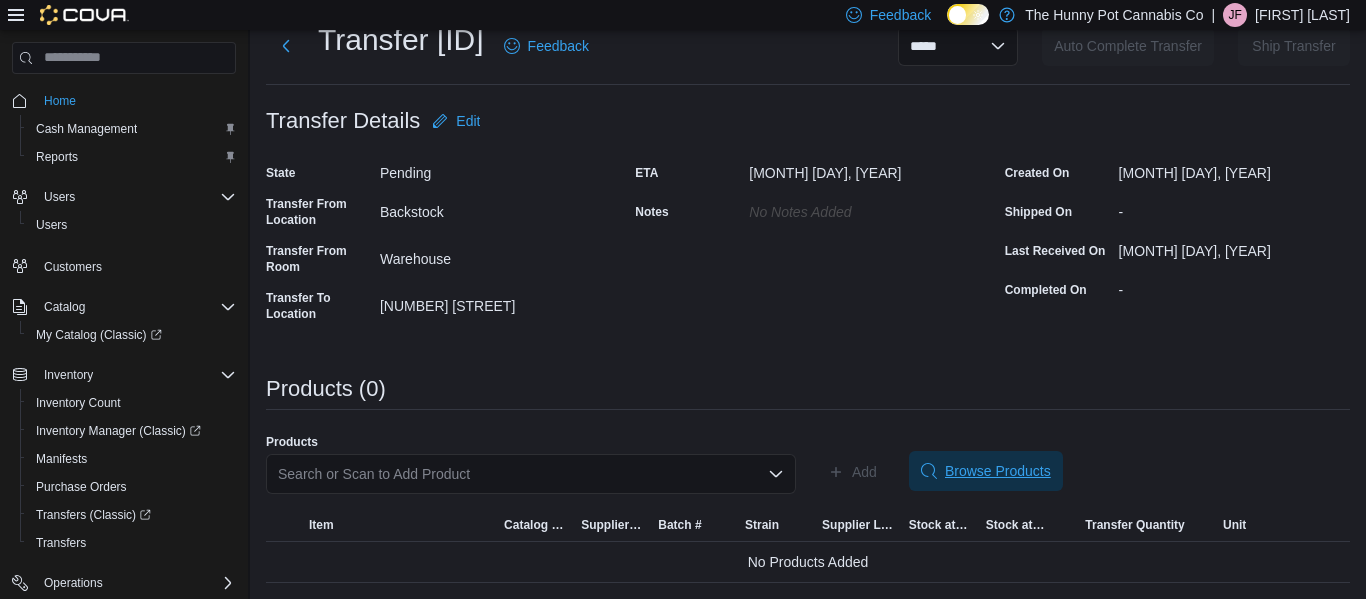 click on "Browse Products" at bounding box center [986, 471] 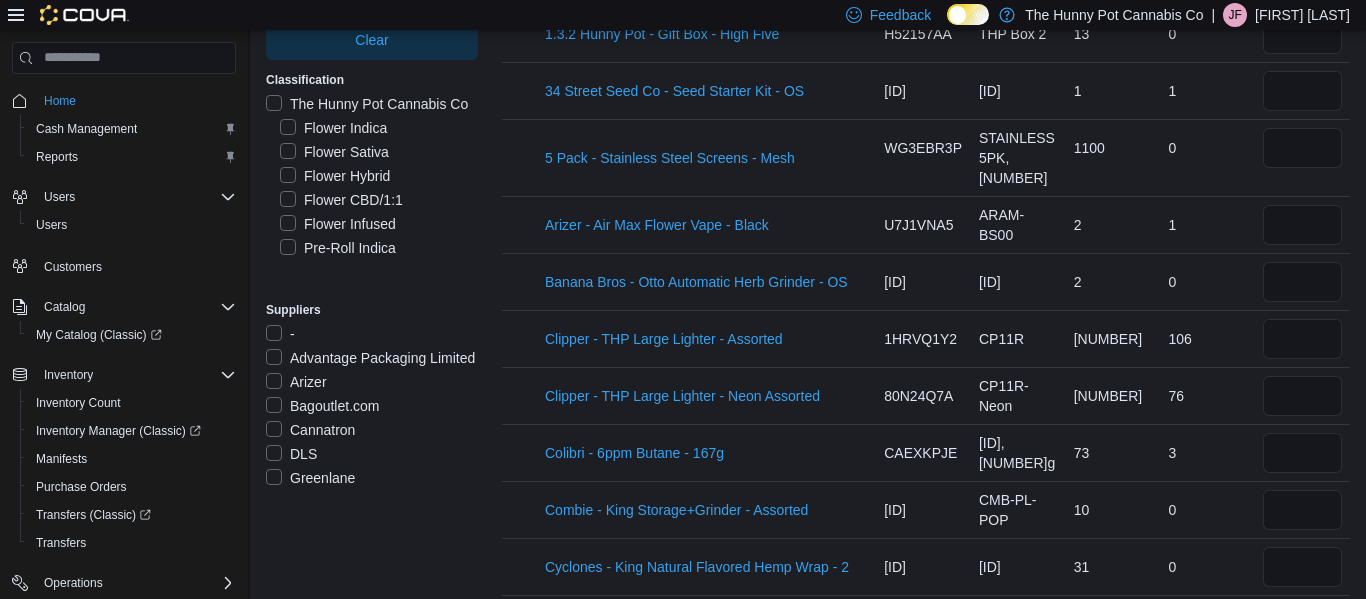 scroll, scrollTop: 487, scrollLeft: 0, axis: vertical 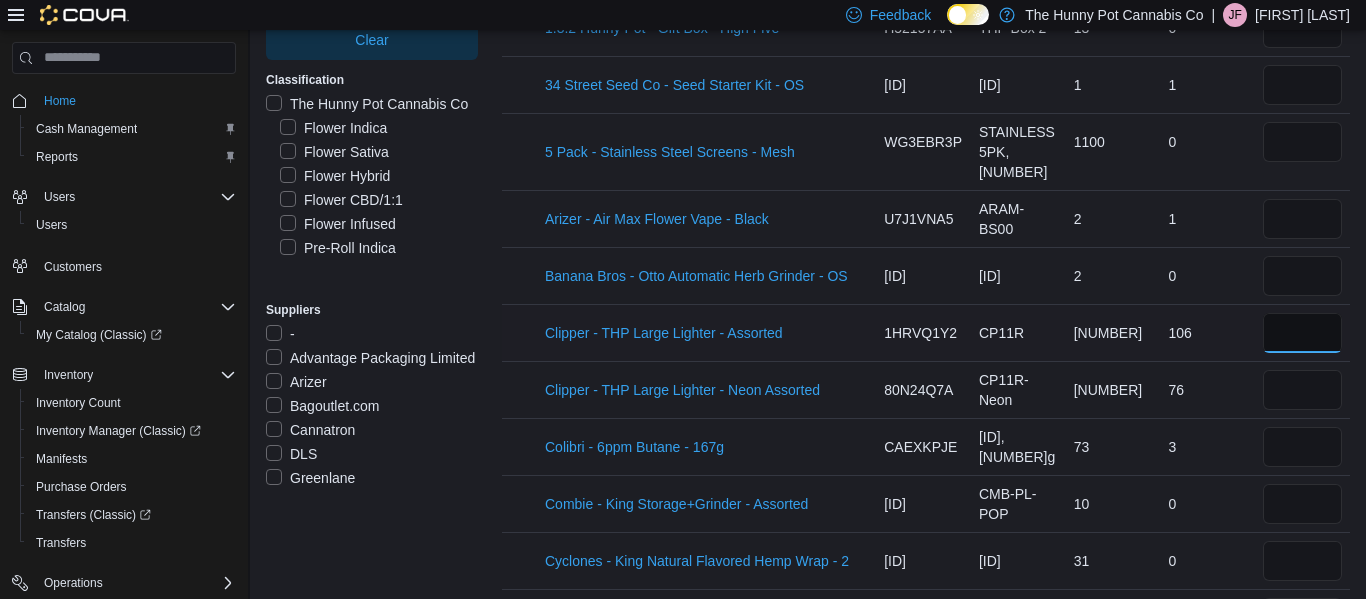 click at bounding box center [1302, 333] 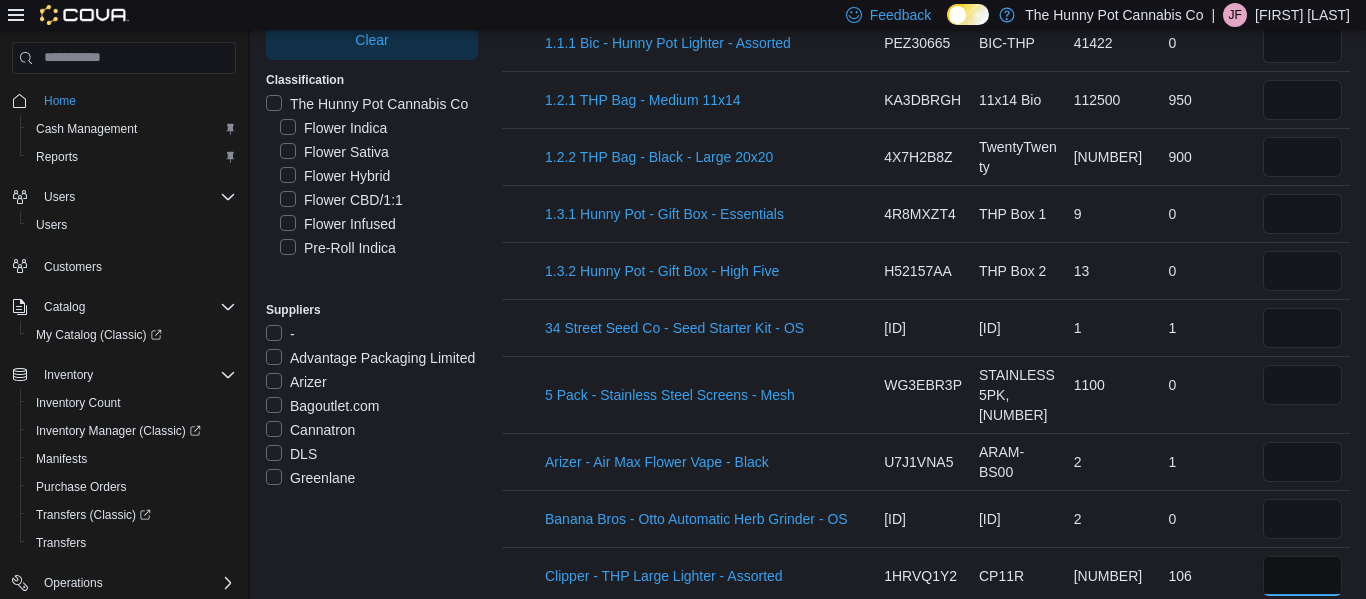 scroll, scrollTop: 0, scrollLeft: 0, axis: both 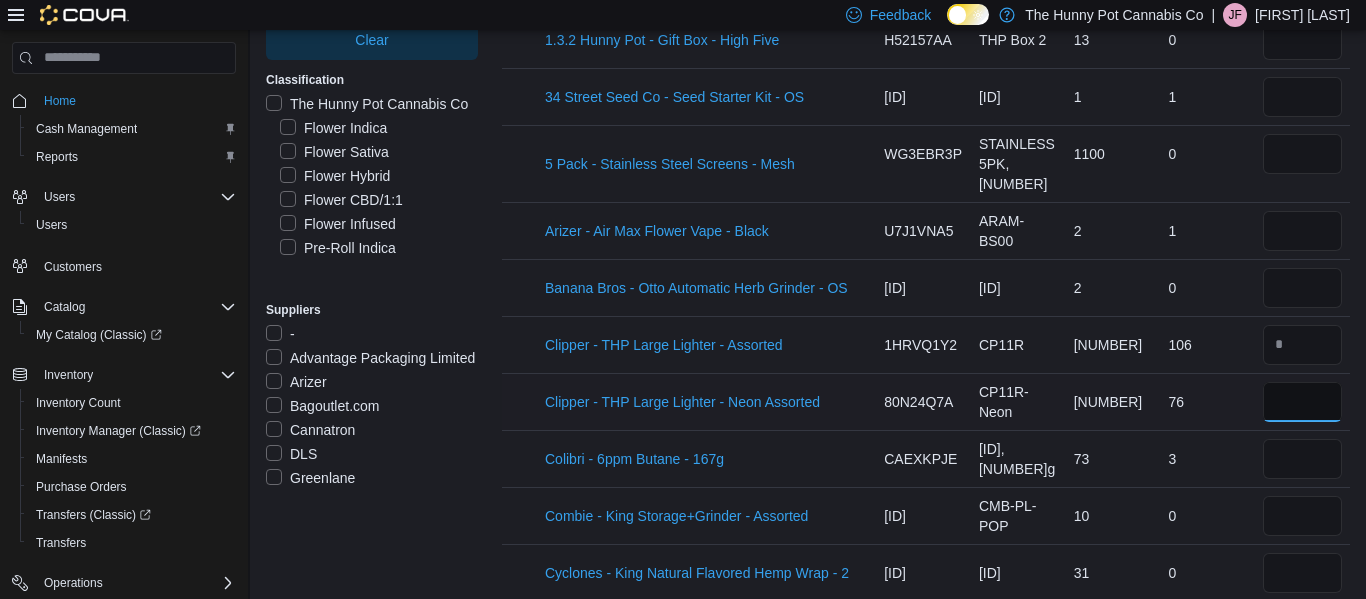 click at bounding box center [1302, 402] 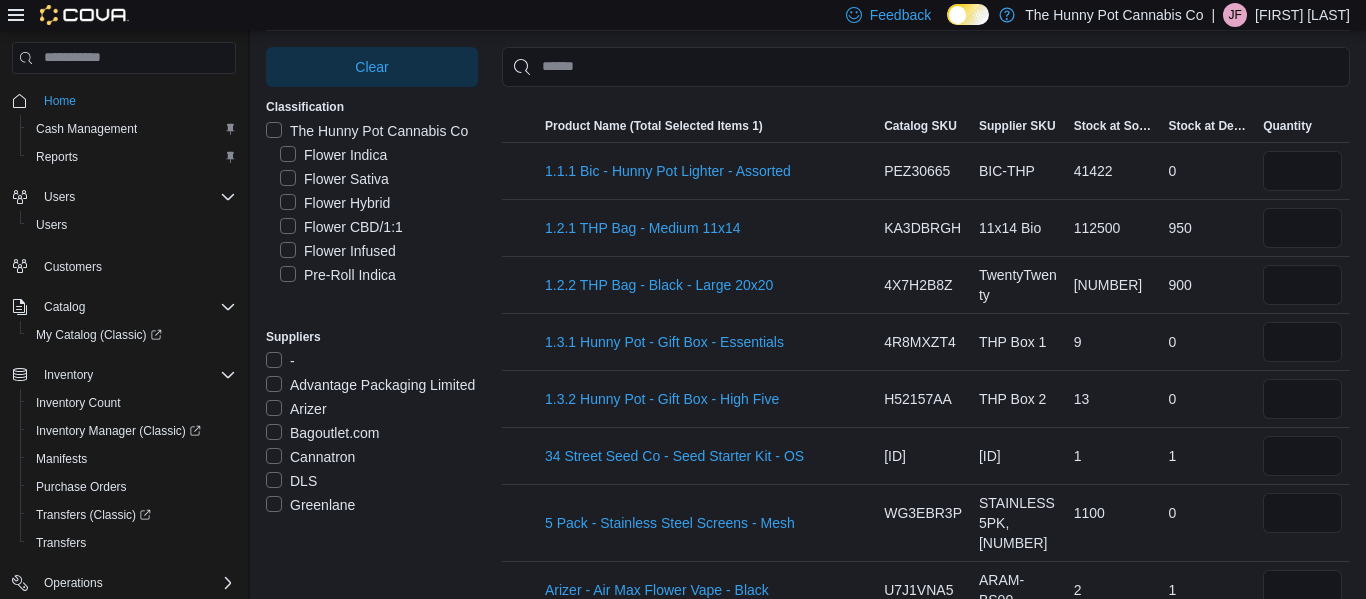 scroll, scrollTop: 0, scrollLeft: 0, axis: both 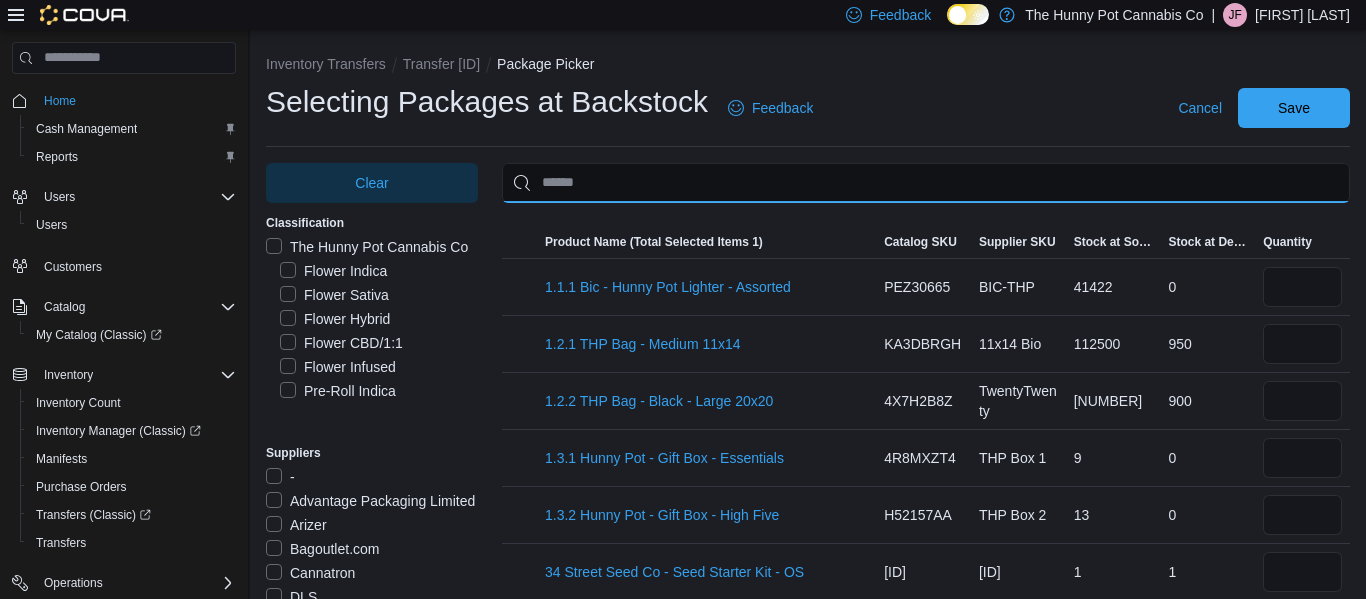 click at bounding box center [926, 183] 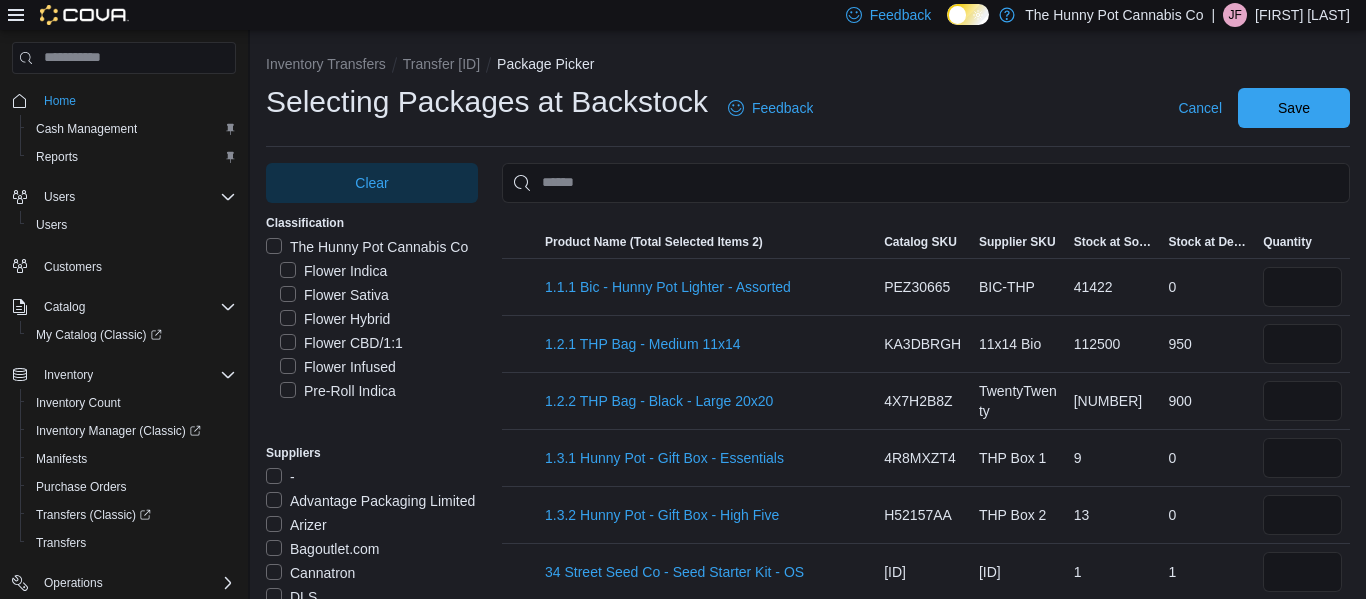 click on "Selecting Packages at Backstock Feedback Cancel Save" at bounding box center [808, 108] 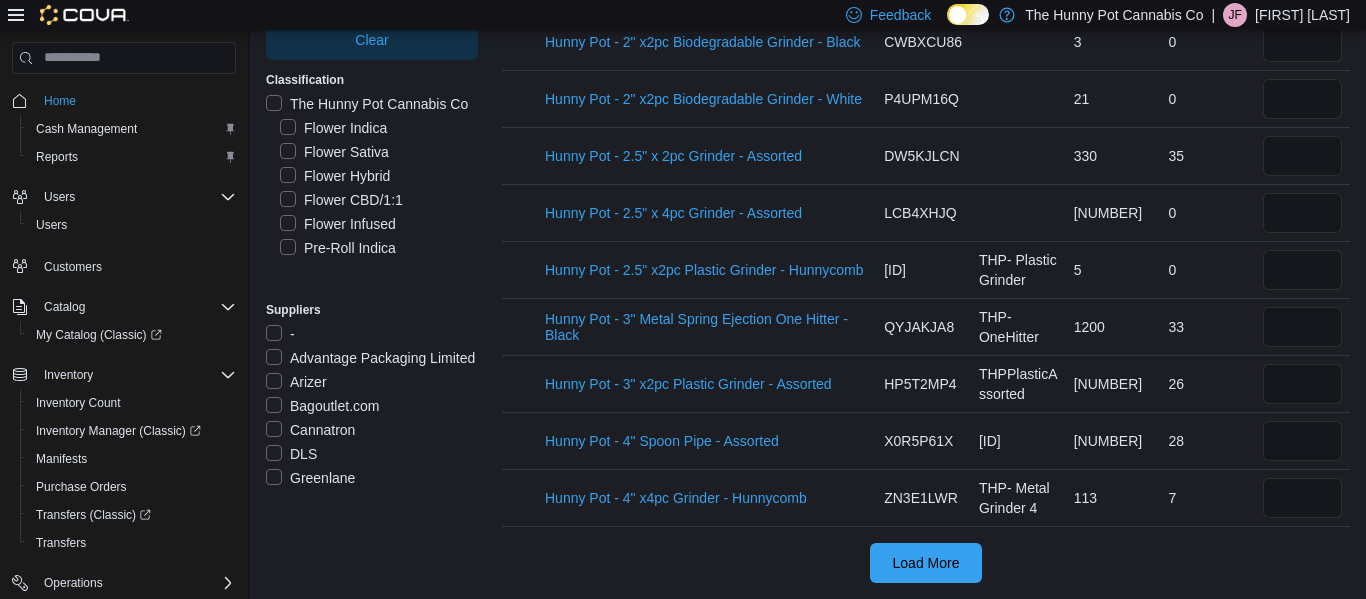 scroll, scrollTop: 2642, scrollLeft: 0, axis: vertical 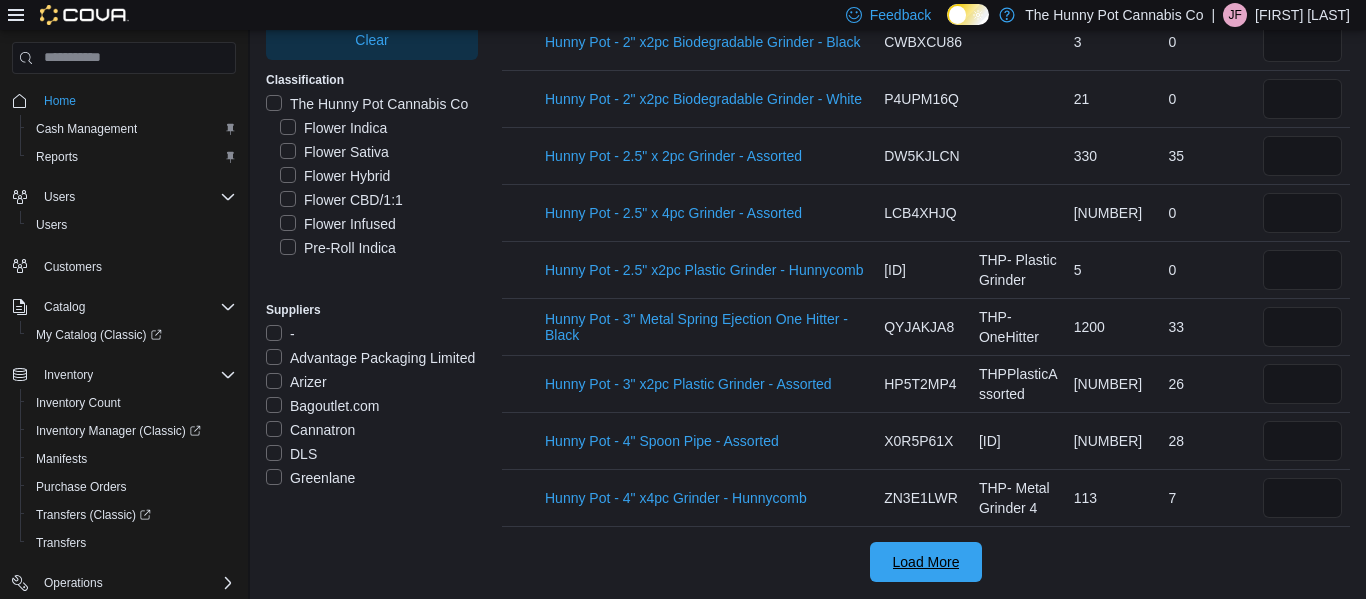 click on "Load More" at bounding box center (926, 562) 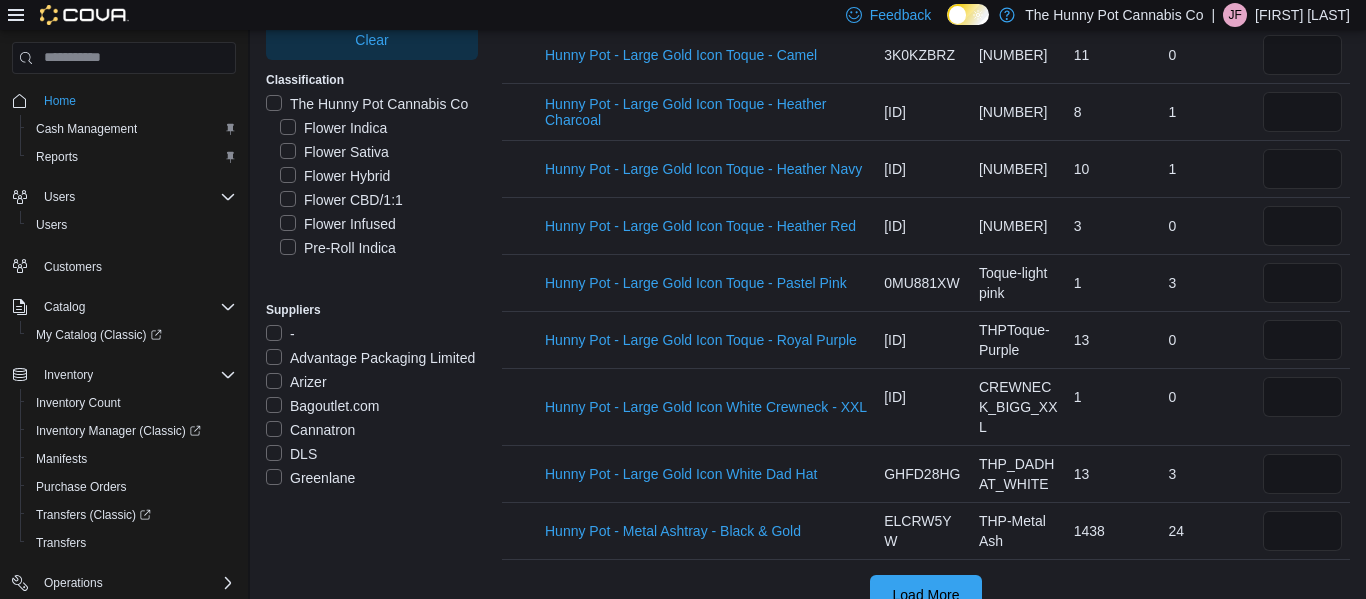 scroll, scrollTop: 5612, scrollLeft: 0, axis: vertical 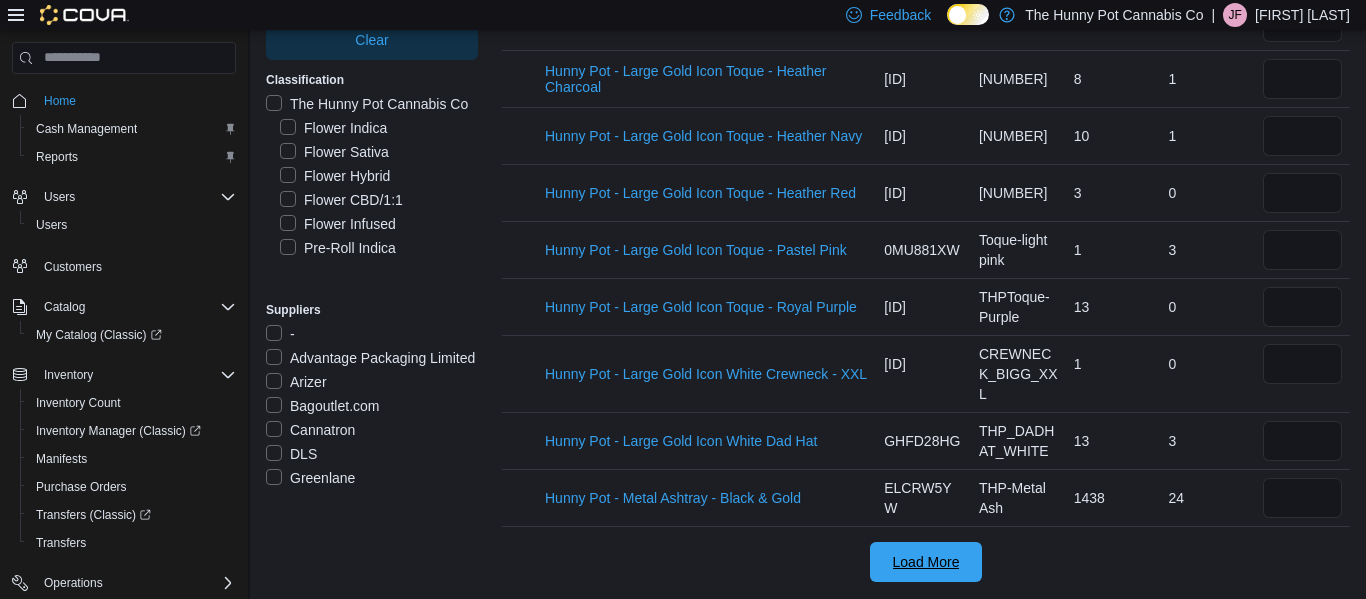 click on "Load More" at bounding box center [926, 562] 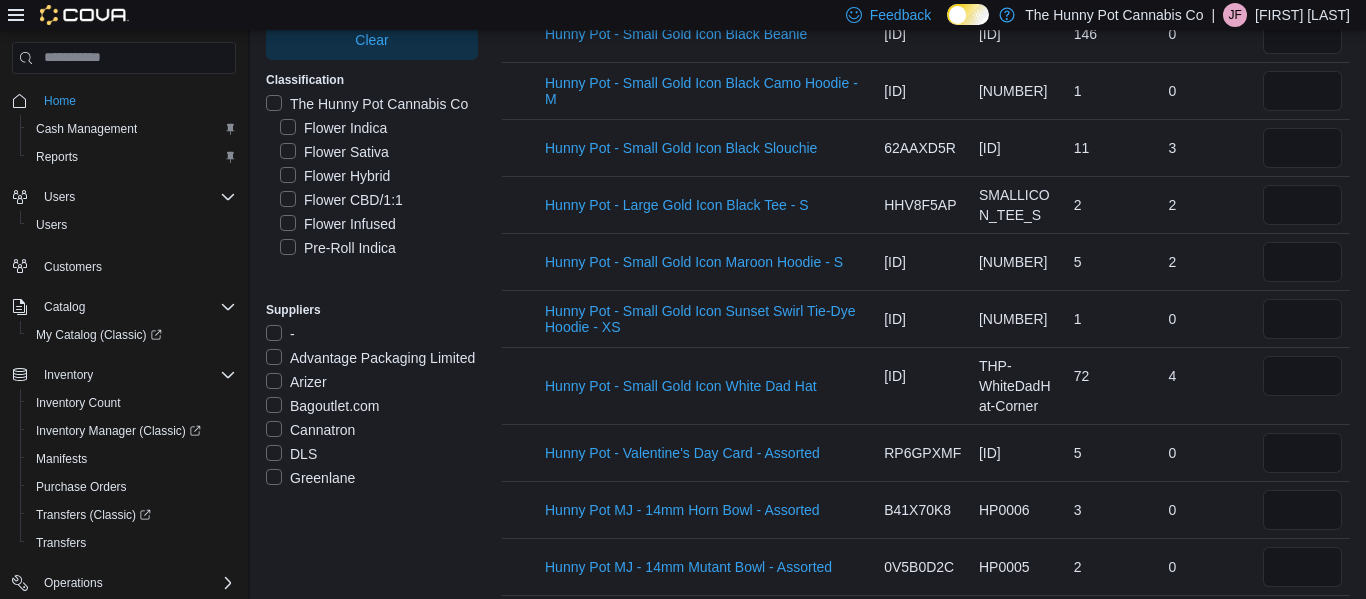 scroll, scrollTop: 6502, scrollLeft: 0, axis: vertical 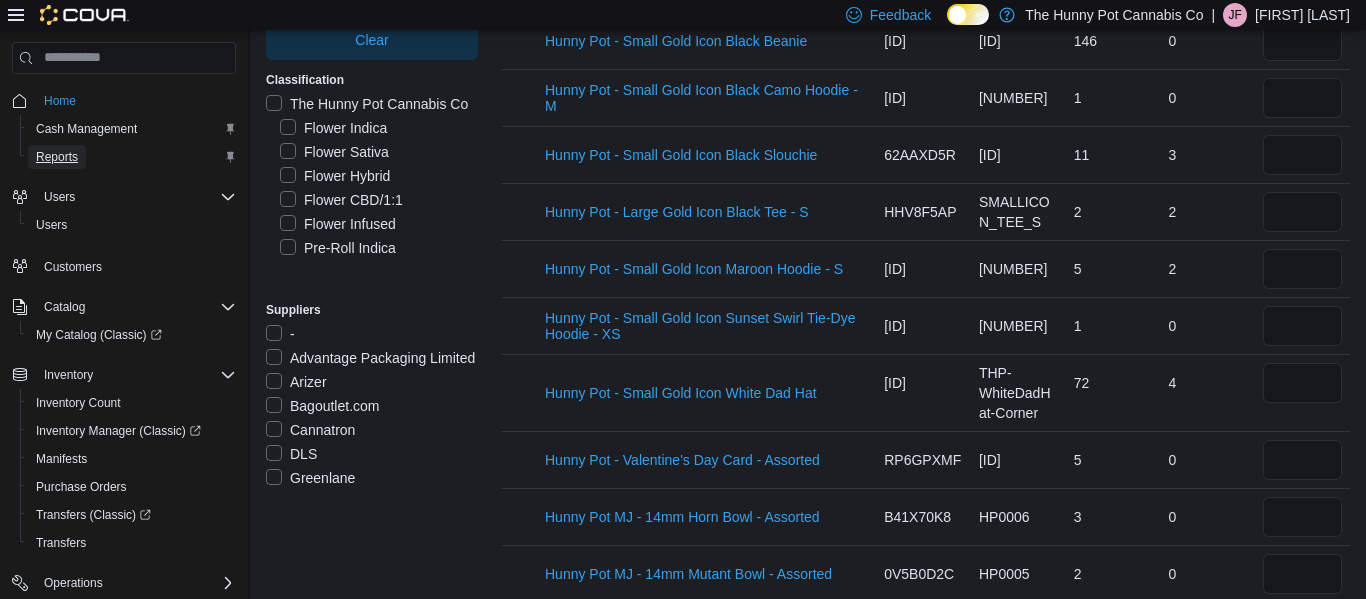 click on "Reports" at bounding box center [57, 157] 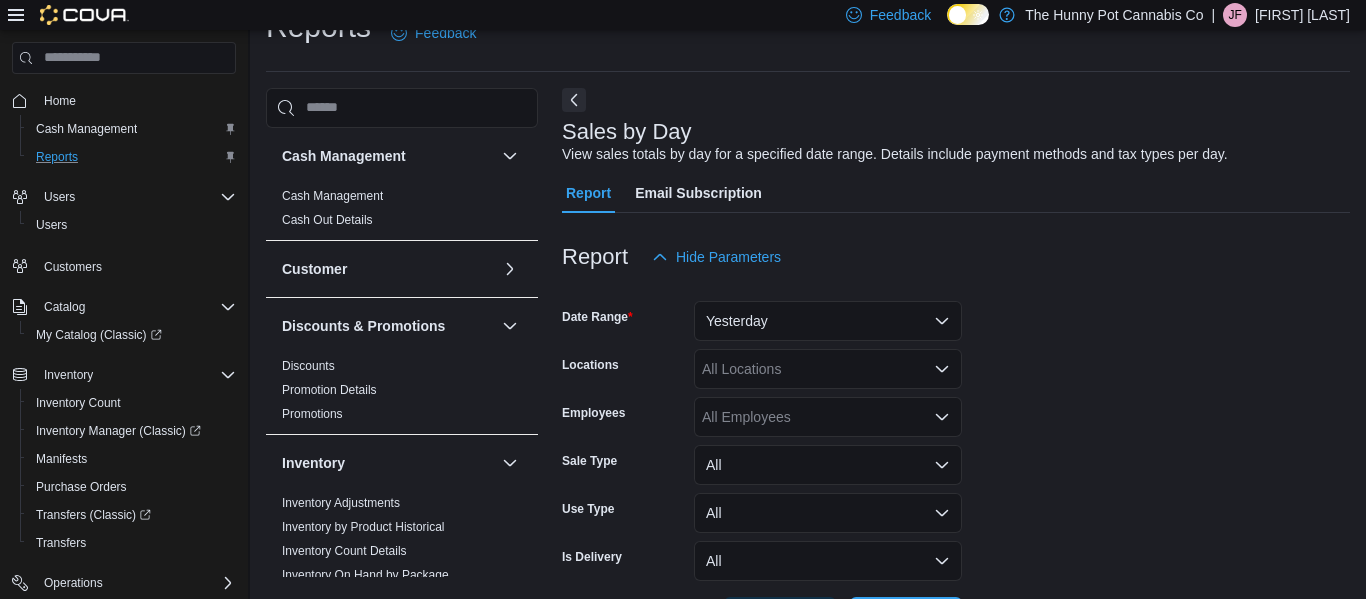 scroll, scrollTop: 46, scrollLeft: 0, axis: vertical 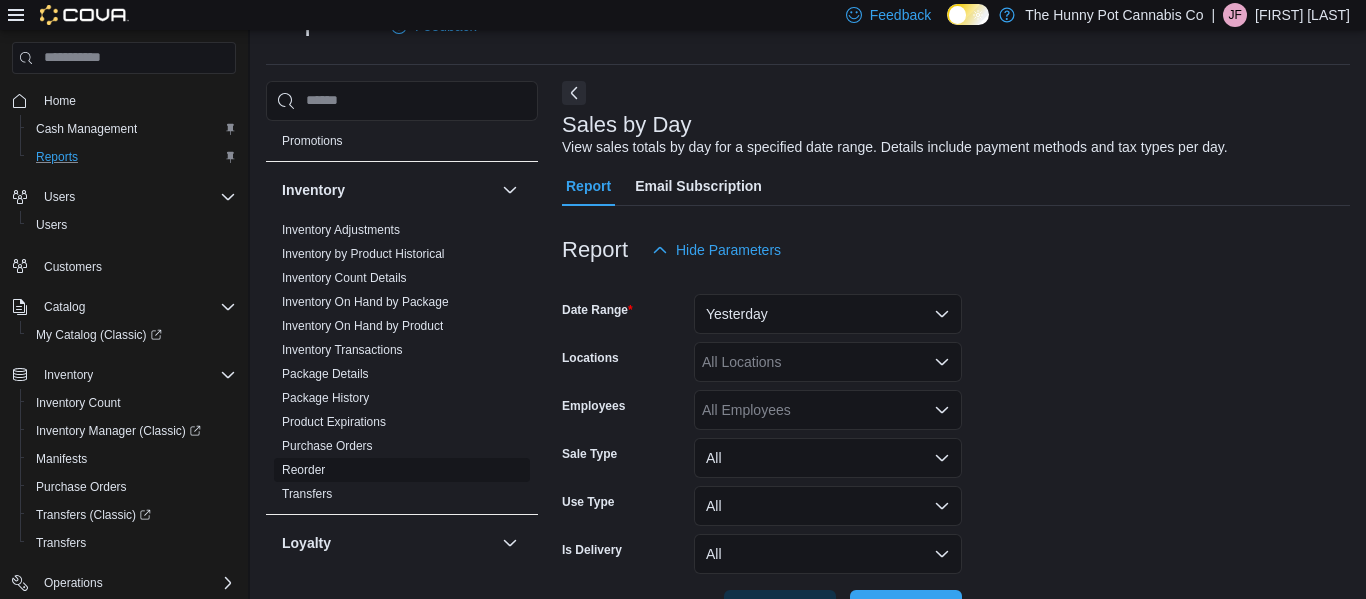 click on "Reorder" at bounding box center (402, 470) 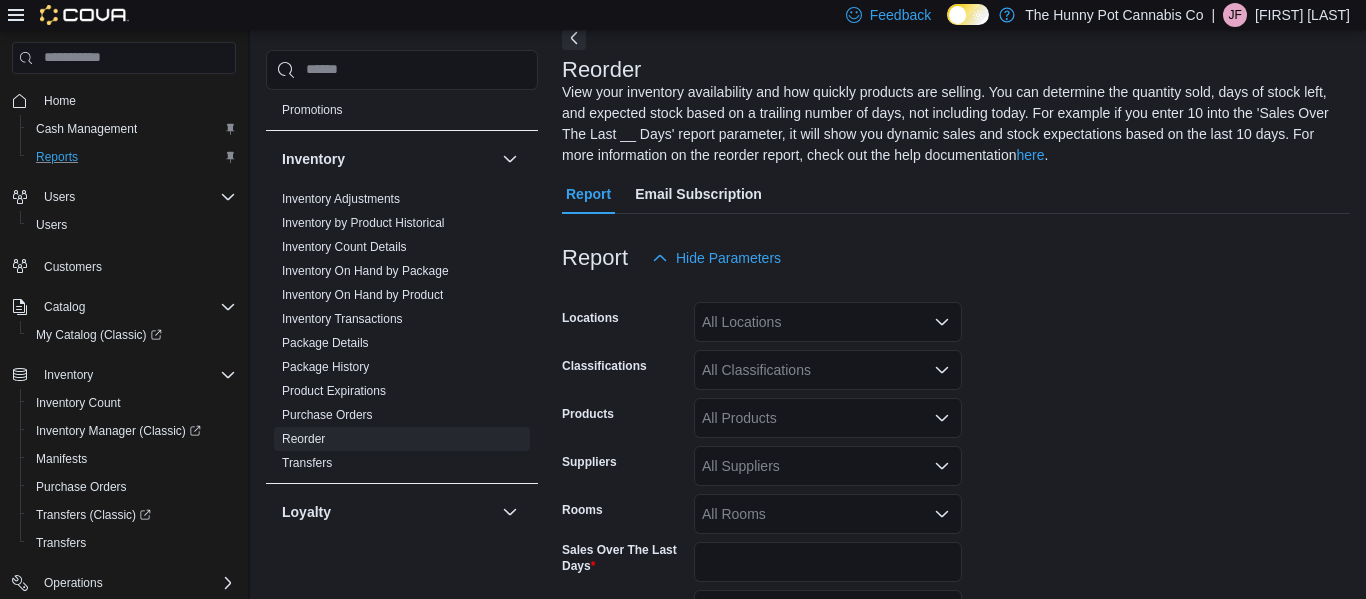 scroll, scrollTop: 109, scrollLeft: 0, axis: vertical 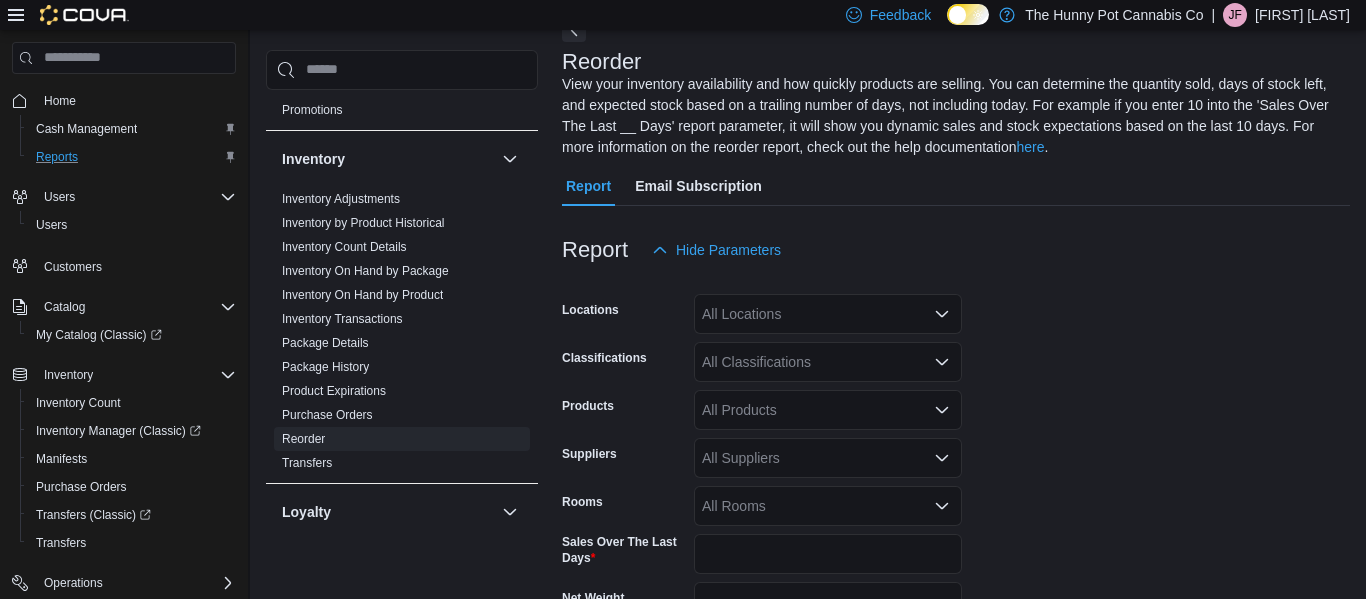 click on "All Locations" at bounding box center (828, 314) 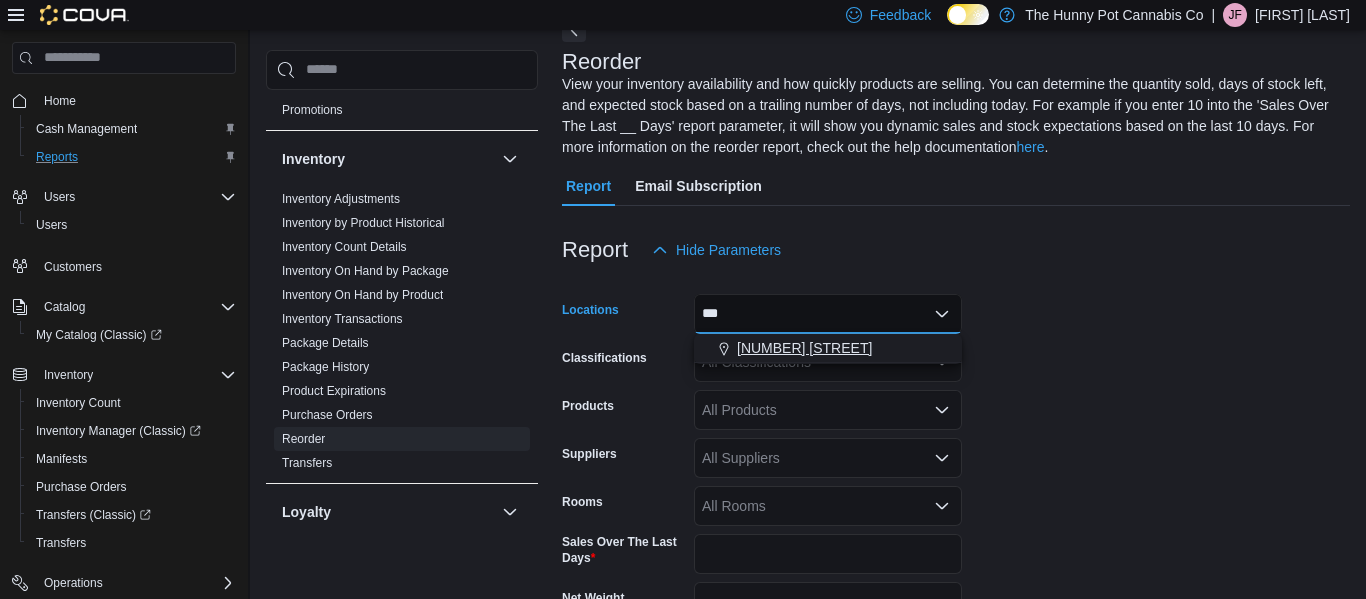 type on "***" 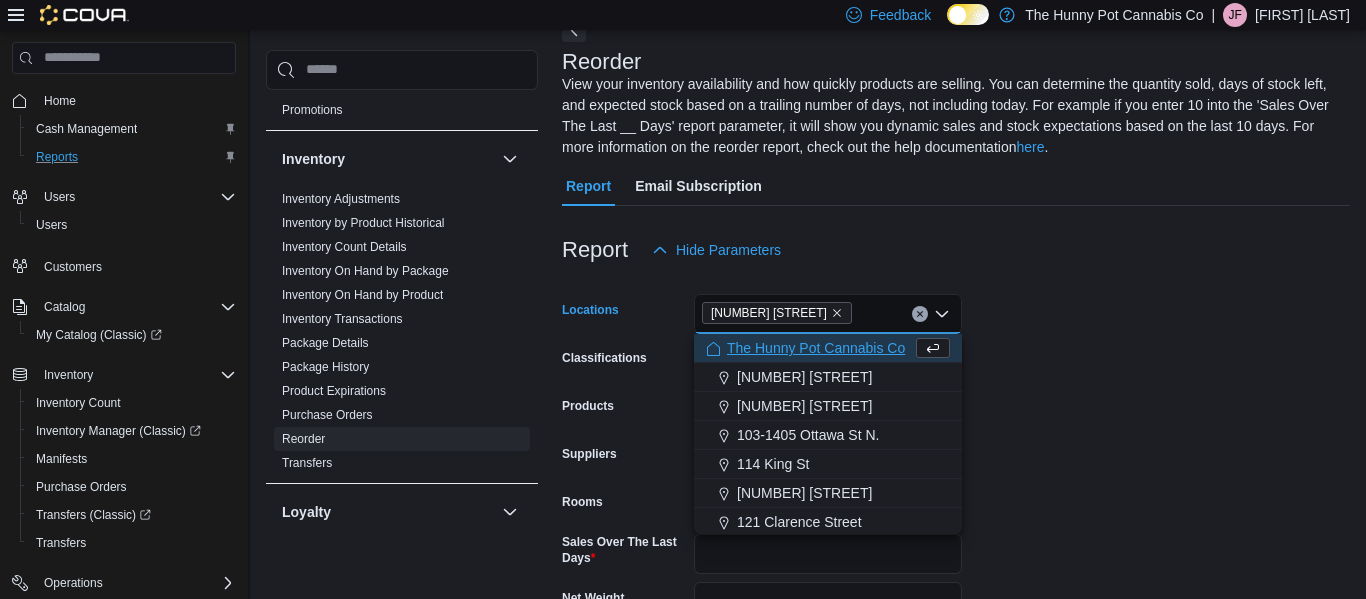 click on "Locations [NUMBER] [STREET] Combo box. Selected. [NUMBER] [STREET]. Press Backspace to delete [NUMBER] [STREET]. Combo box input. All Locations. Type some text or, to display a list of choices, press Down Arrow. To exit the list of choices, press Escape. Classifications All Classifications Products All Products Suppliers All Suppliers Rooms All Rooms Sales Over The Last Days * Net Weight Show all products per location Show in stock only Export  Run Report" at bounding box center [956, 517] 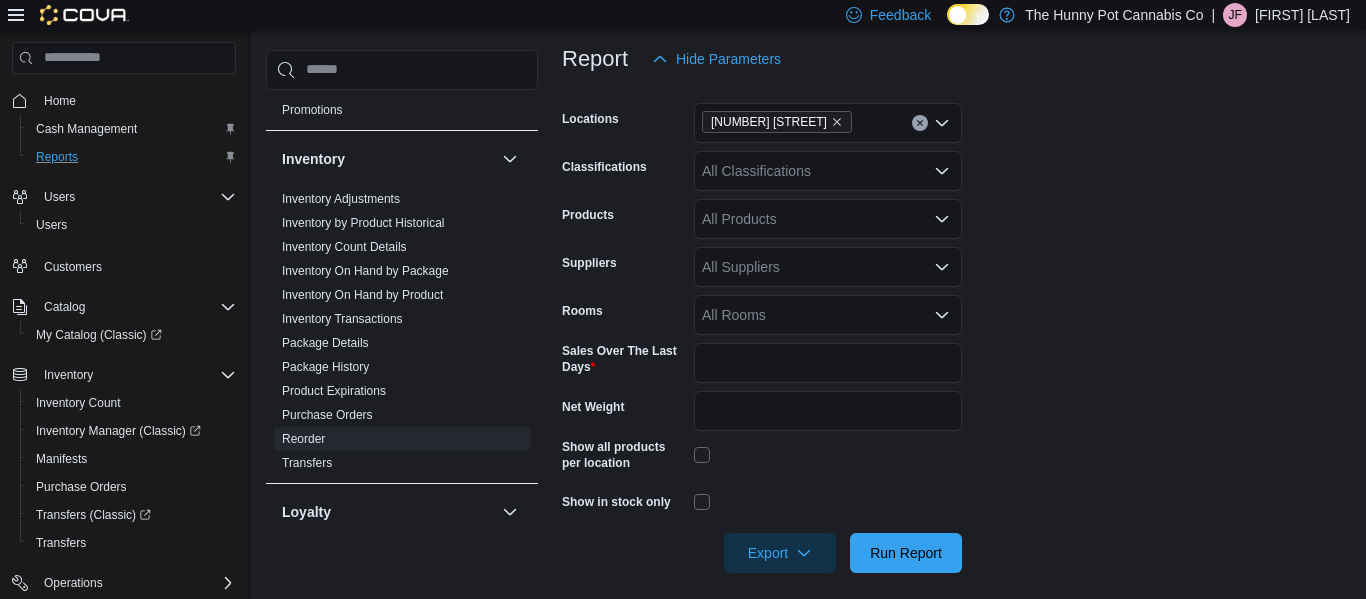 scroll, scrollTop: 314, scrollLeft: 0, axis: vertical 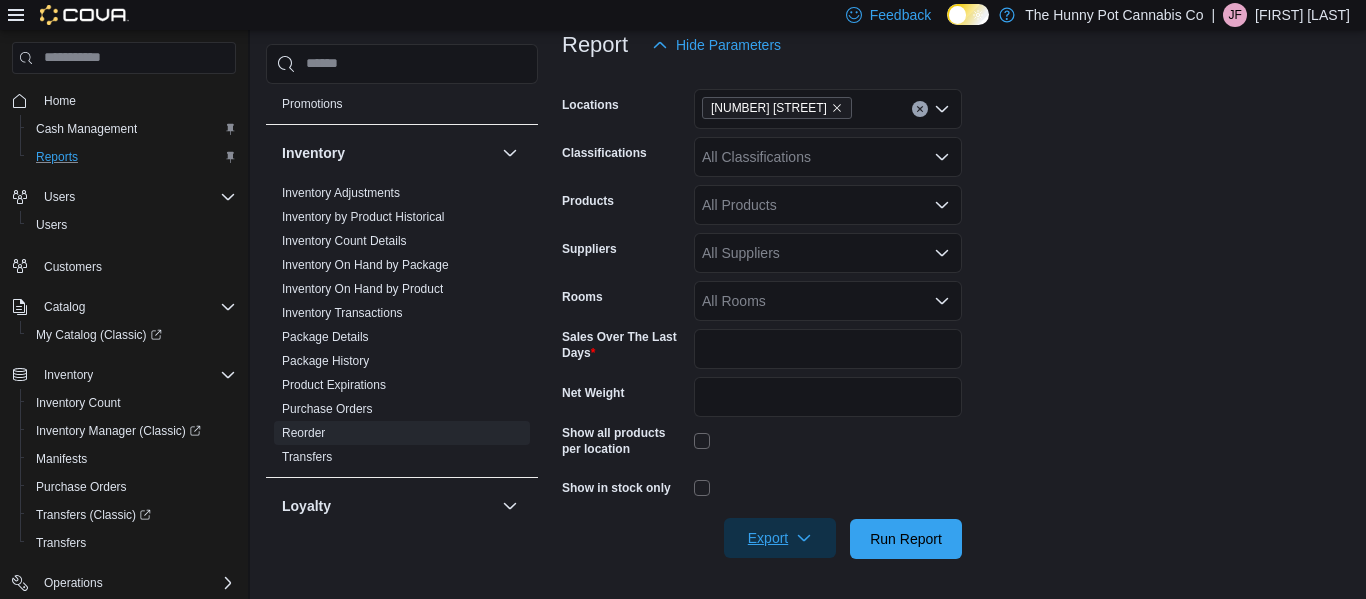click on "Export" at bounding box center (780, 538) 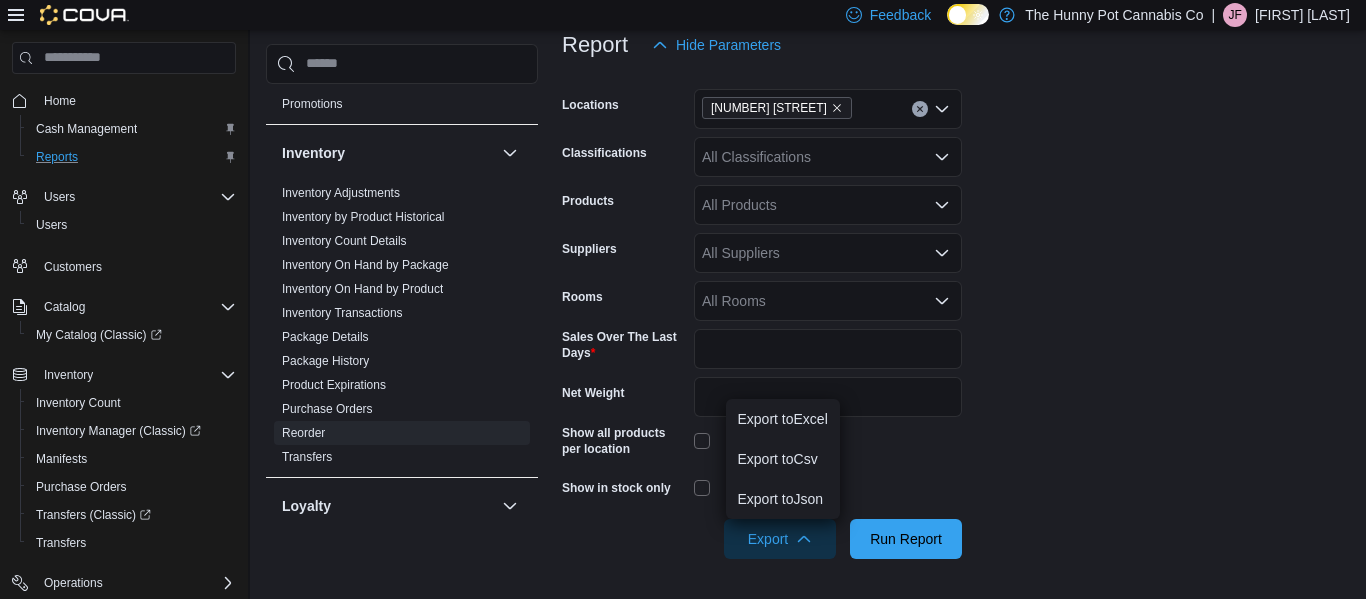 click on "Locations [NUMBER] [STREET] E Classifications All Classifications Products All Products Suppliers All Suppliers Rooms All Rooms Sales Over The Last Days * Net Weight Show all products per location Show in stock only Export Run Report" at bounding box center (956, 312) 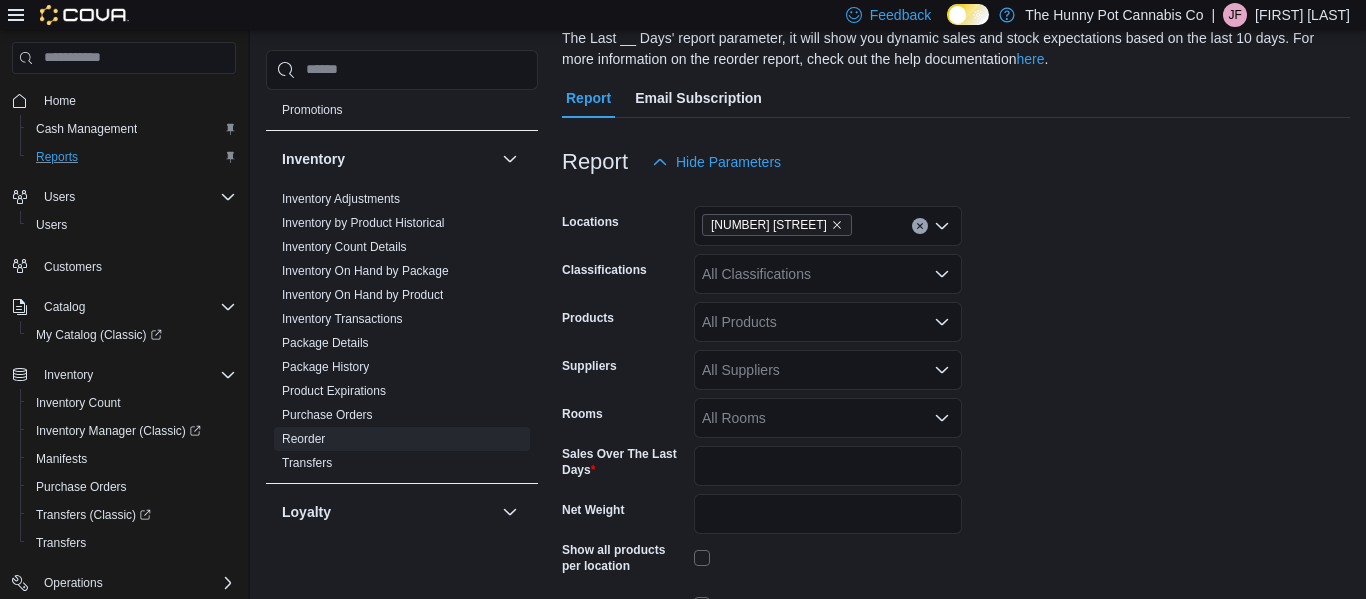 scroll, scrollTop: 198, scrollLeft: 0, axis: vertical 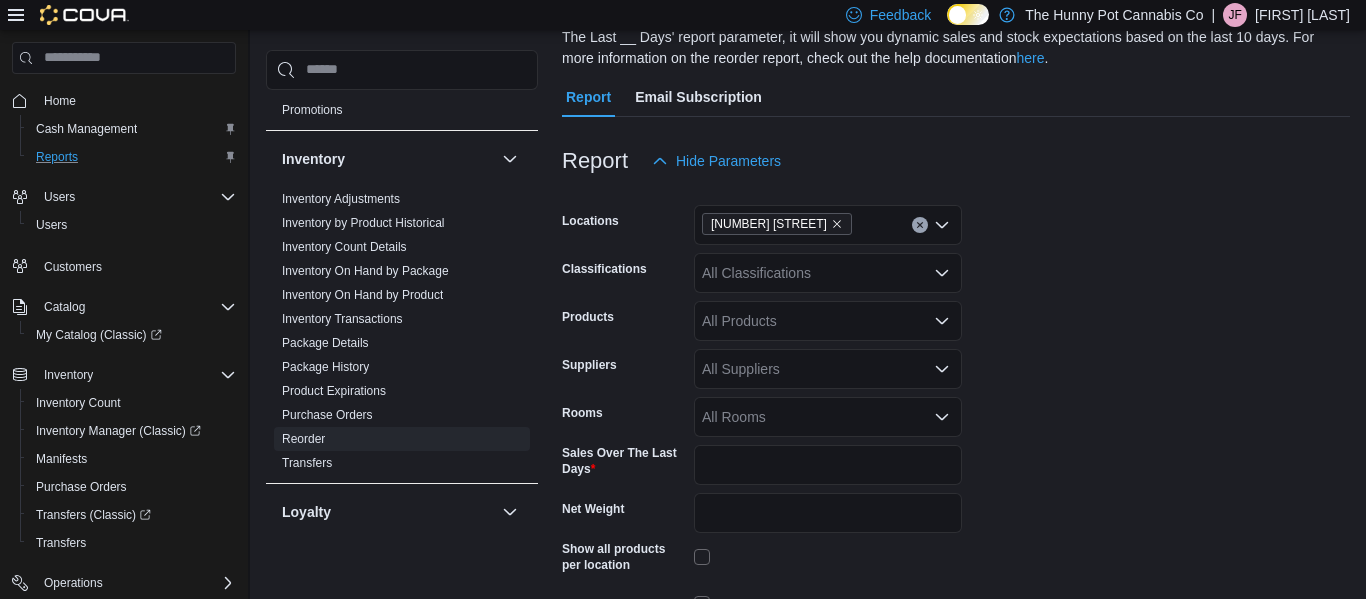 click on "Locations [NUMBER] [STREET] E Classifications All Classifications Products All Products Suppliers All Suppliers Rooms All Rooms Sales Over The Last Days * Net Weight Show all products per location Show in stock only Export Run Report" at bounding box center (956, 428) 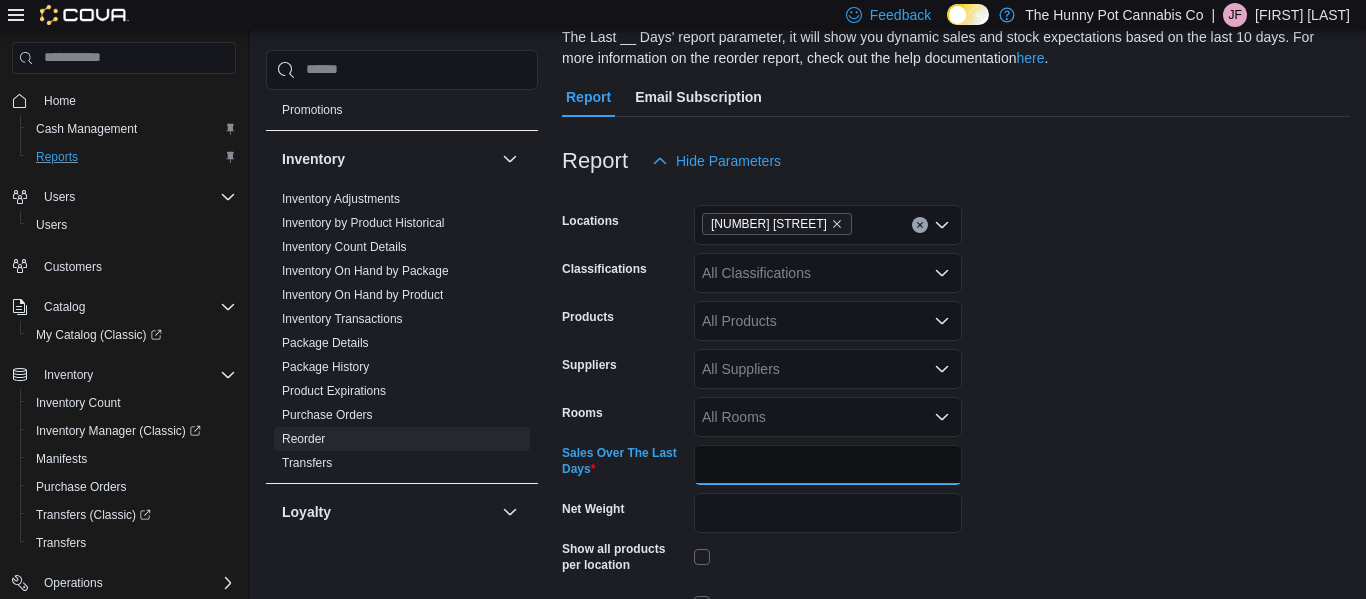 click on "*" at bounding box center (828, 465) 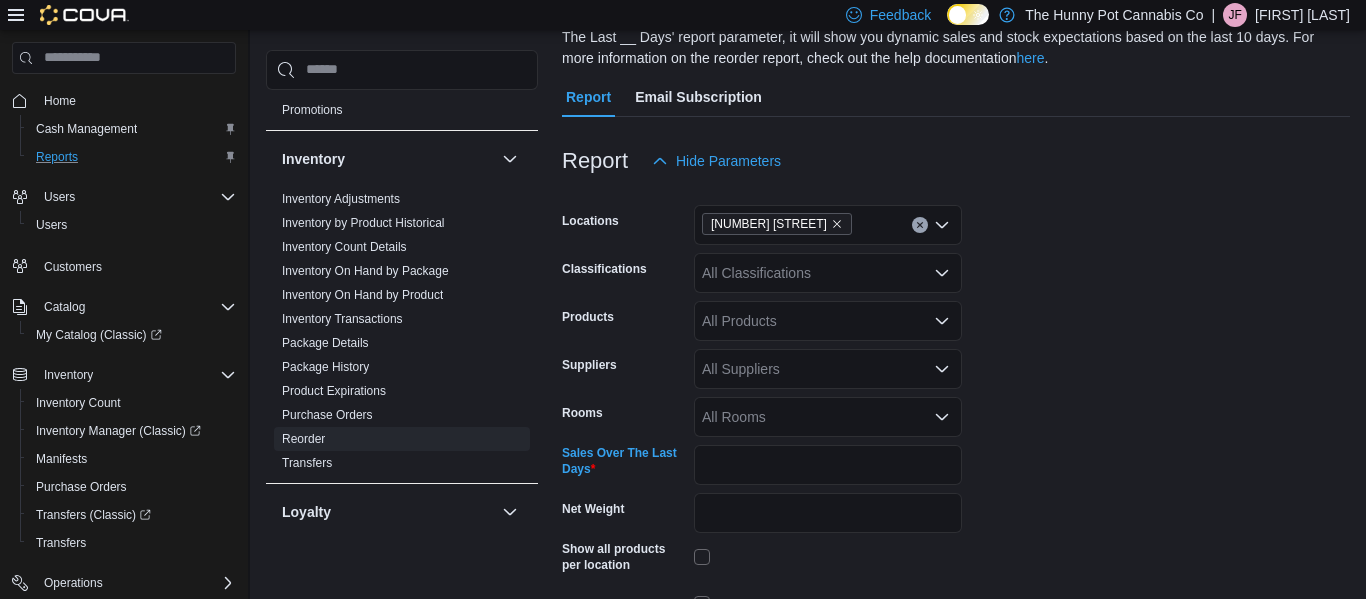 click on "Locations 328 Speedvale Ave E Classifications All Classifications Products All Products Suppliers All Suppliers Rooms All Rooms Sales Over The Last Days ** Net Weight Show all products per location Show in stock only Export  Run Report" at bounding box center (956, 428) 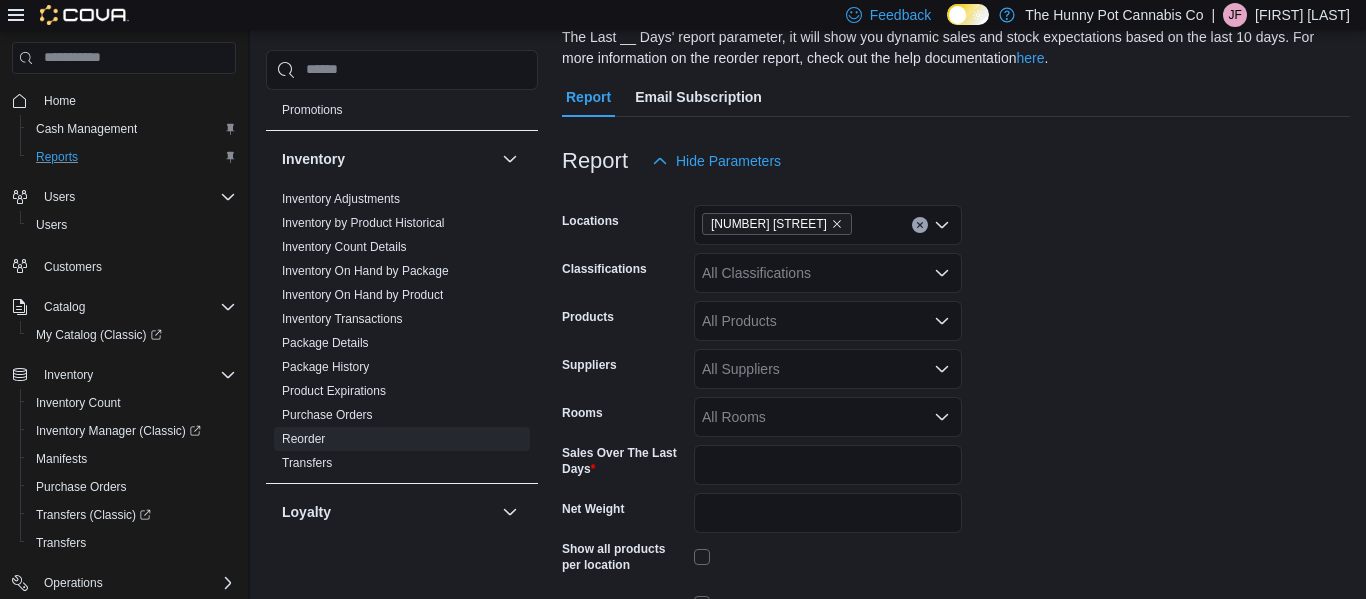 scroll, scrollTop: 314, scrollLeft: 0, axis: vertical 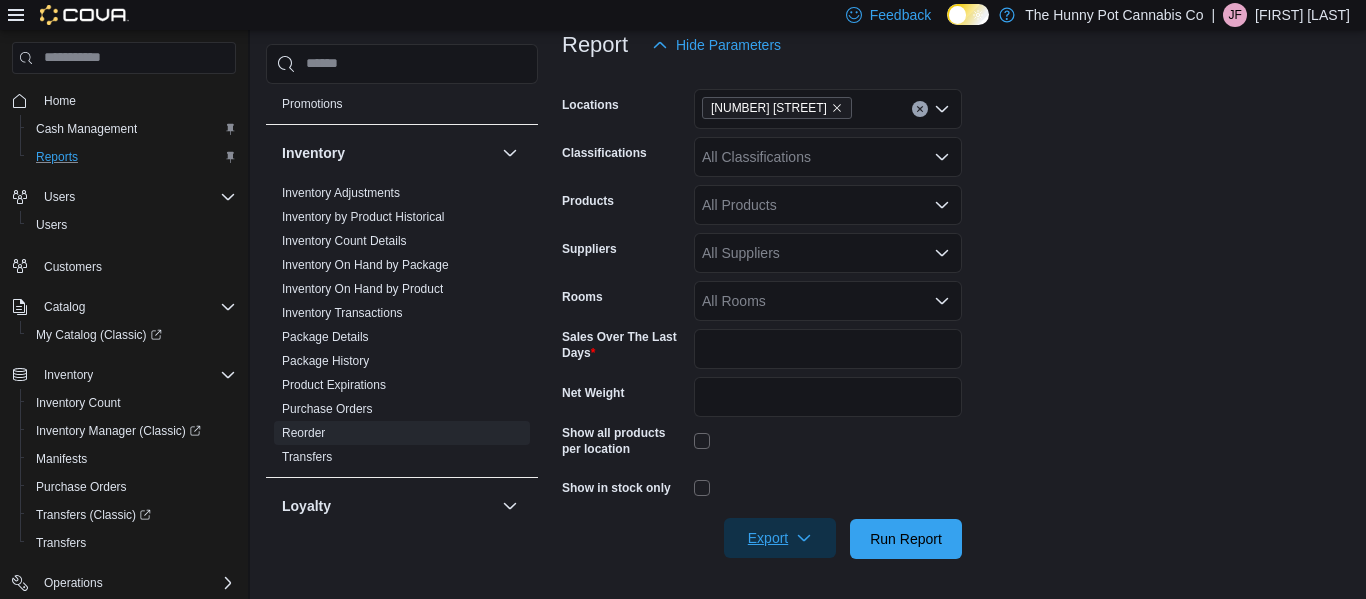 click on "Export" at bounding box center [780, 538] 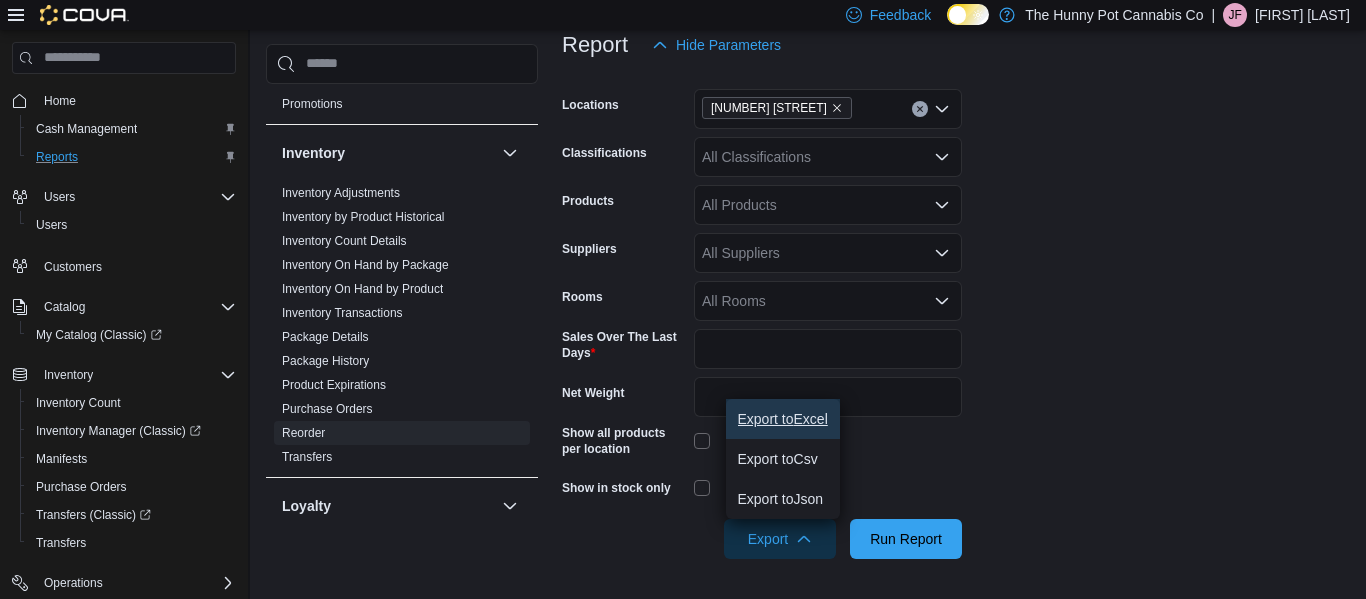 click on "Export to  Excel" at bounding box center (783, 419) 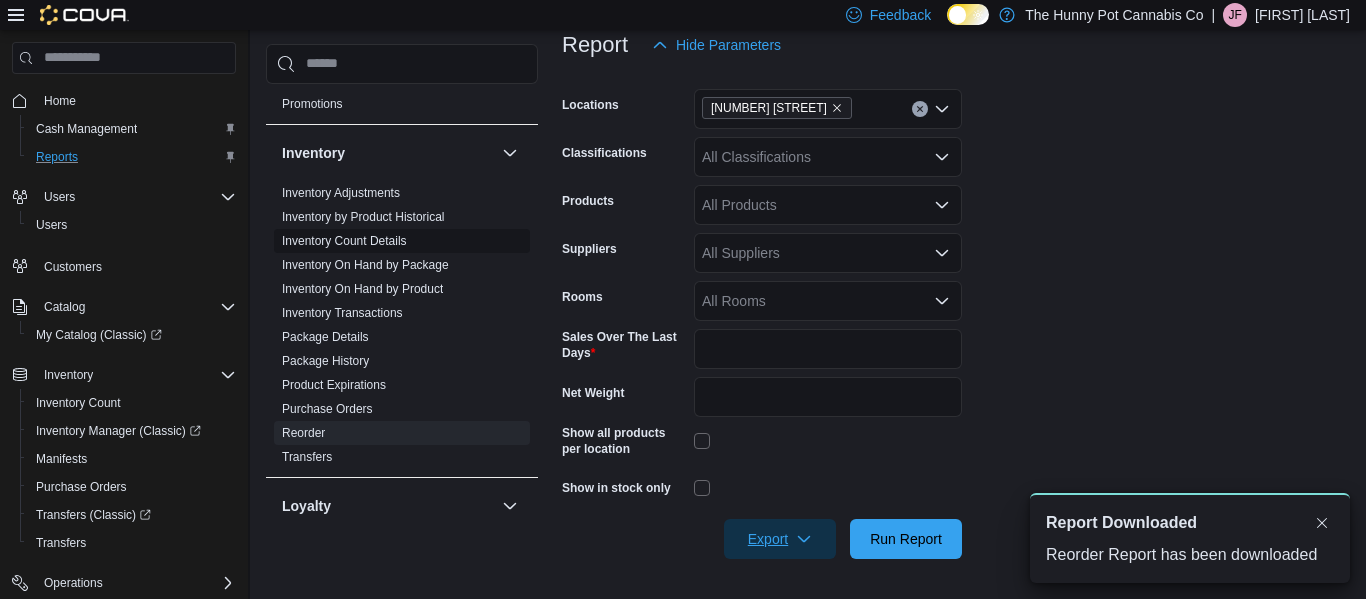 scroll, scrollTop: 247, scrollLeft: 0, axis: vertical 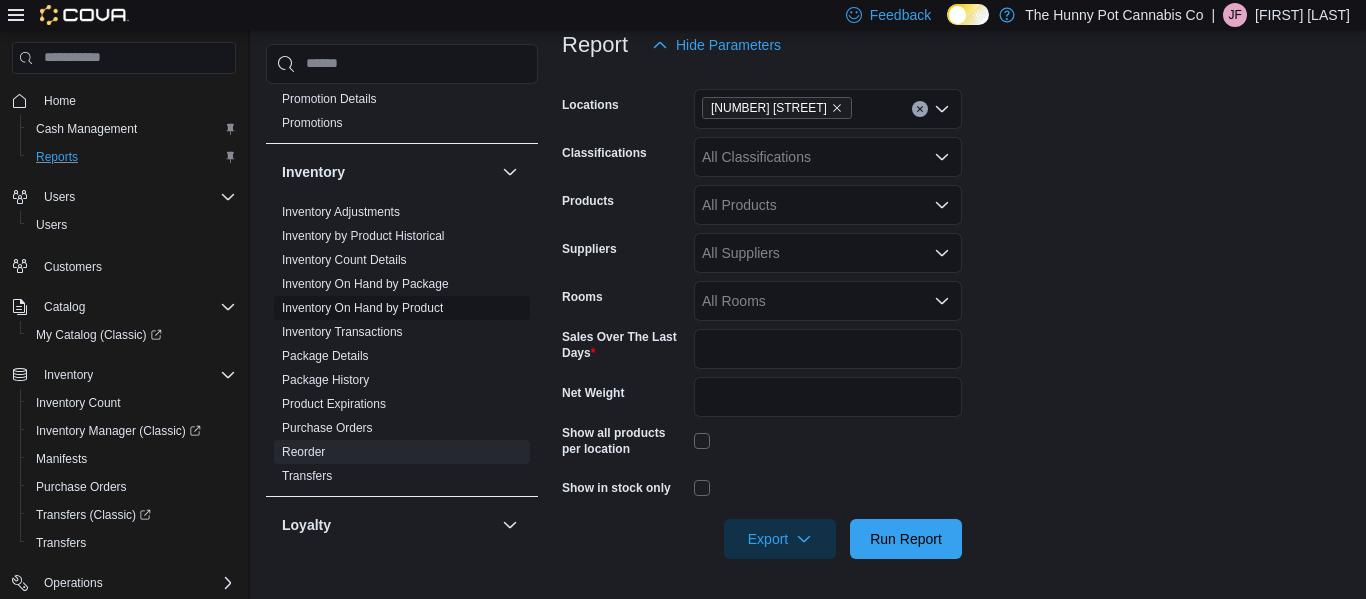 click on "Inventory On Hand by Product" at bounding box center (362, 308) 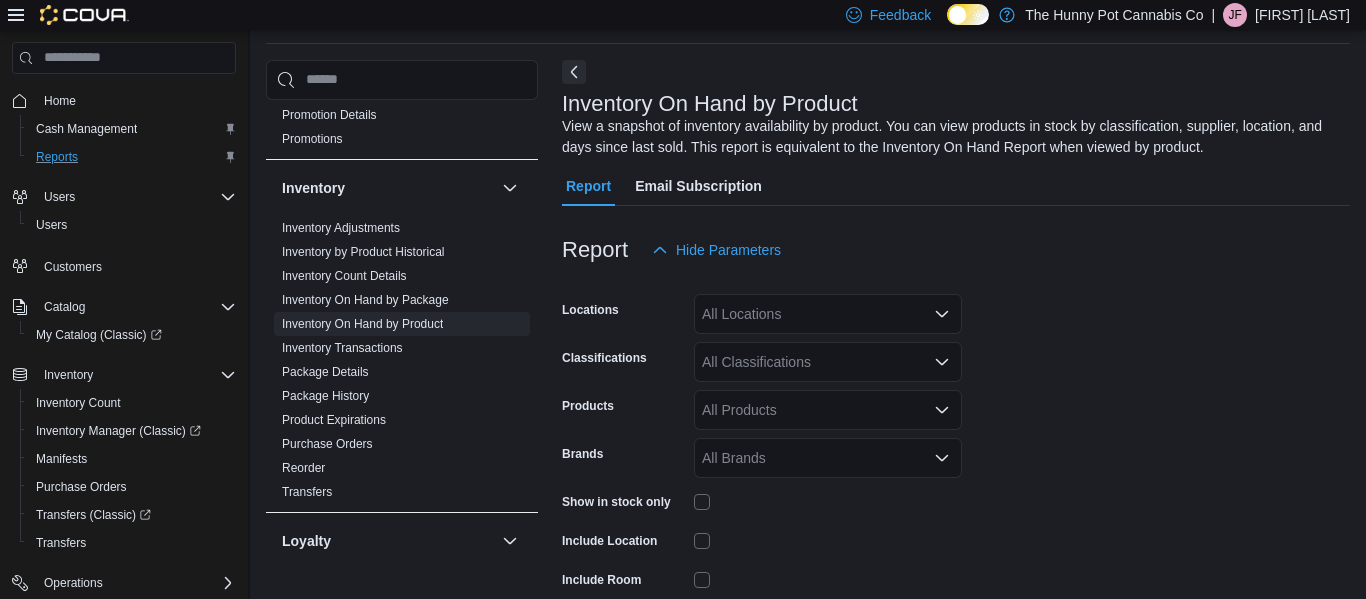 scroll, scrollTop: 198, scrollLeft: 0, axis: vertical 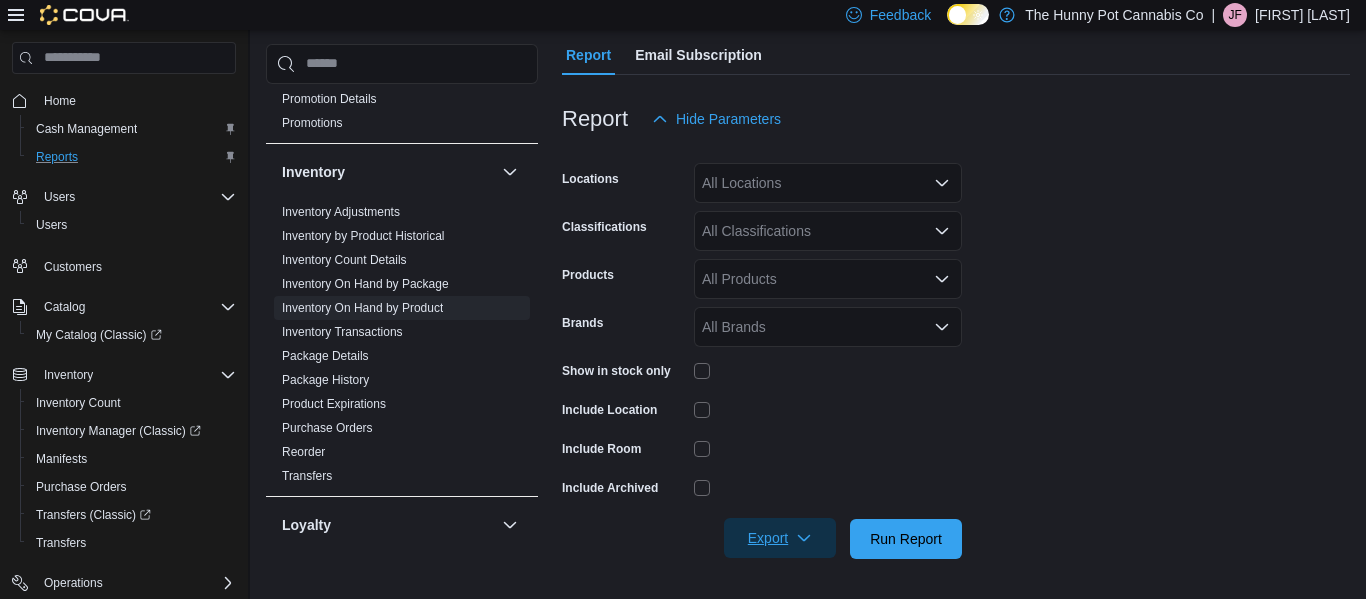click on "Export" at bounding box center [780, 538] 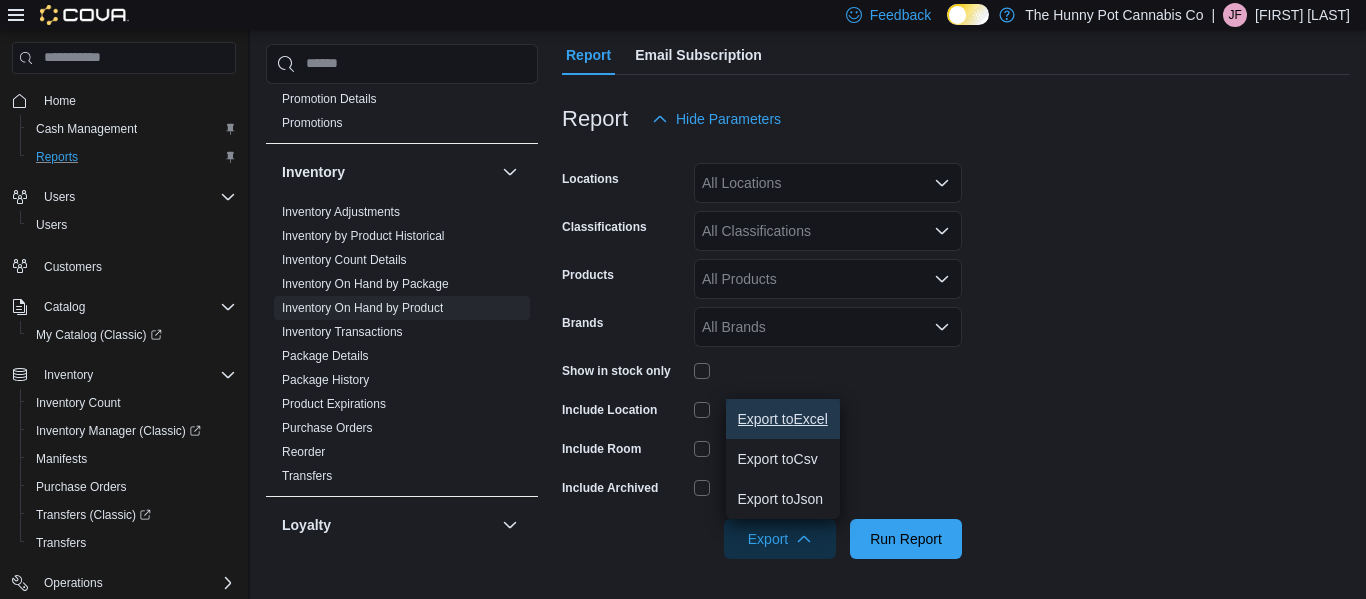 click on "Export to  Excel" at bounding box center (783, 419) 